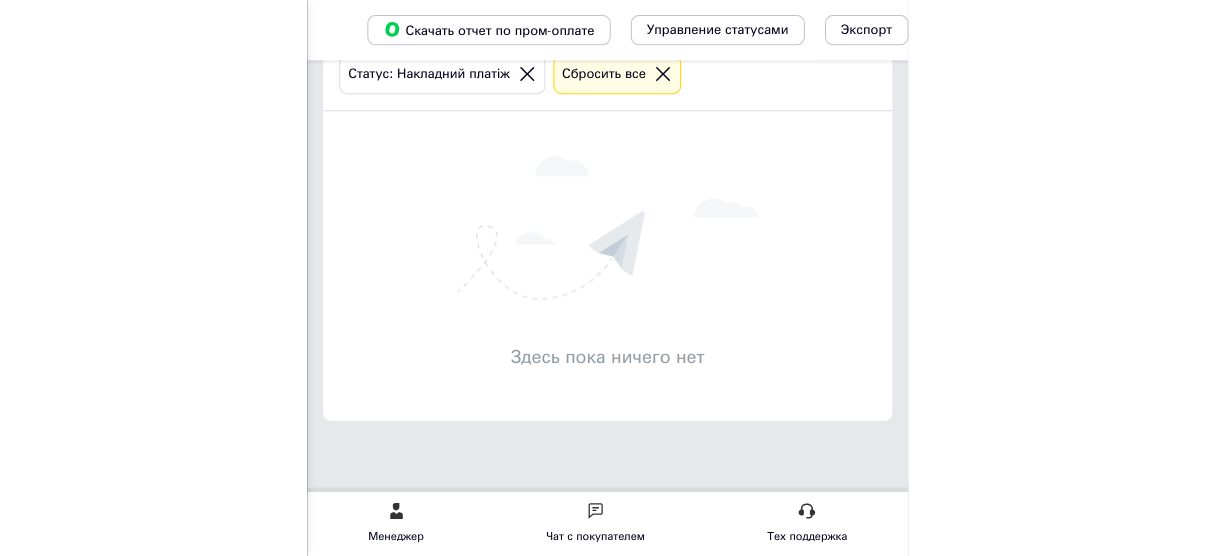 scroll, scrollTop: 23, scrollLeft: 0, axis: vertical 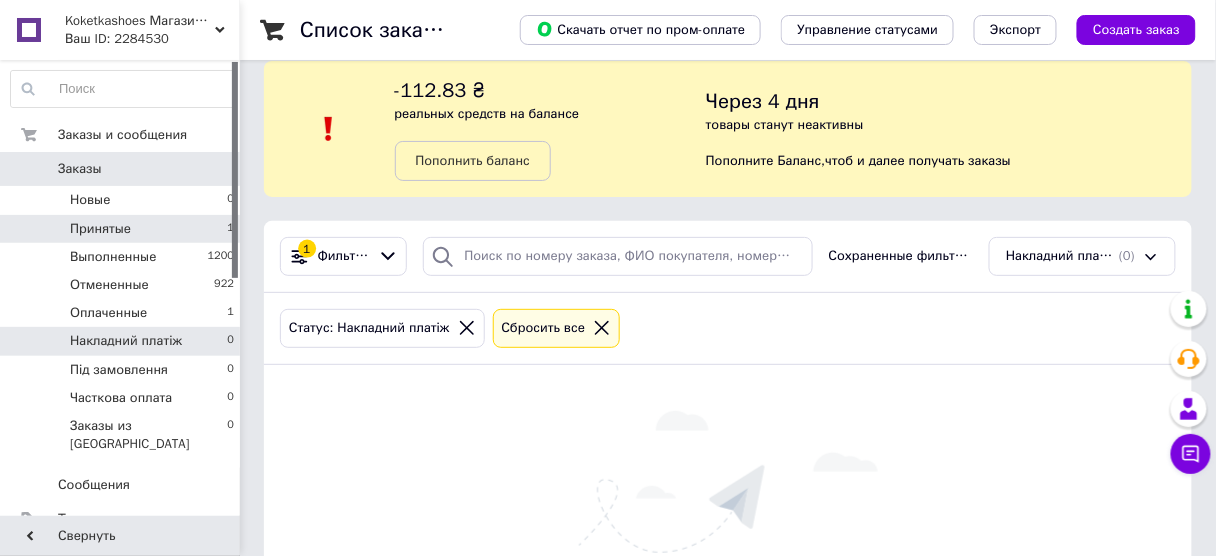 click on "Принятые" at bounding box center [100, 229] 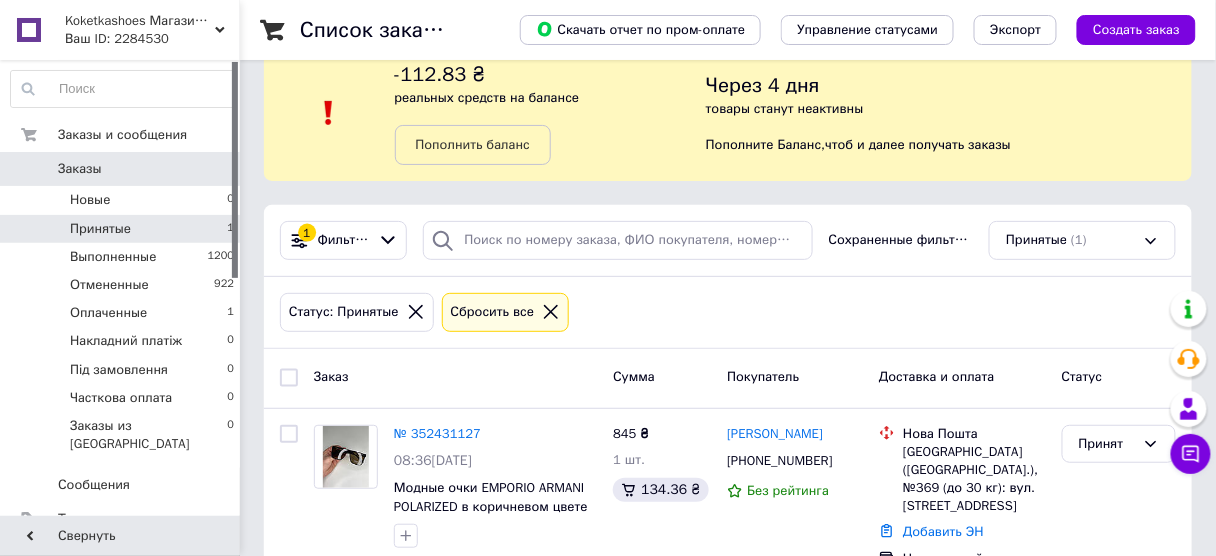 scroll, scrollTop: 71, scrollLeft: 0, axis: vertical 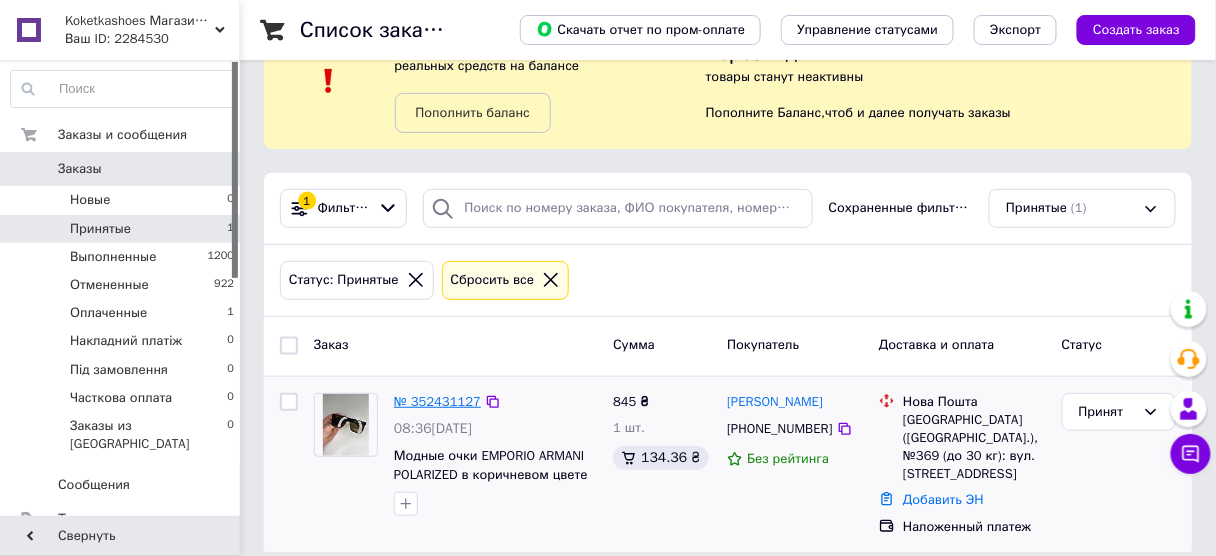 click on "№ 352431127" at bounding box center (437, 401) 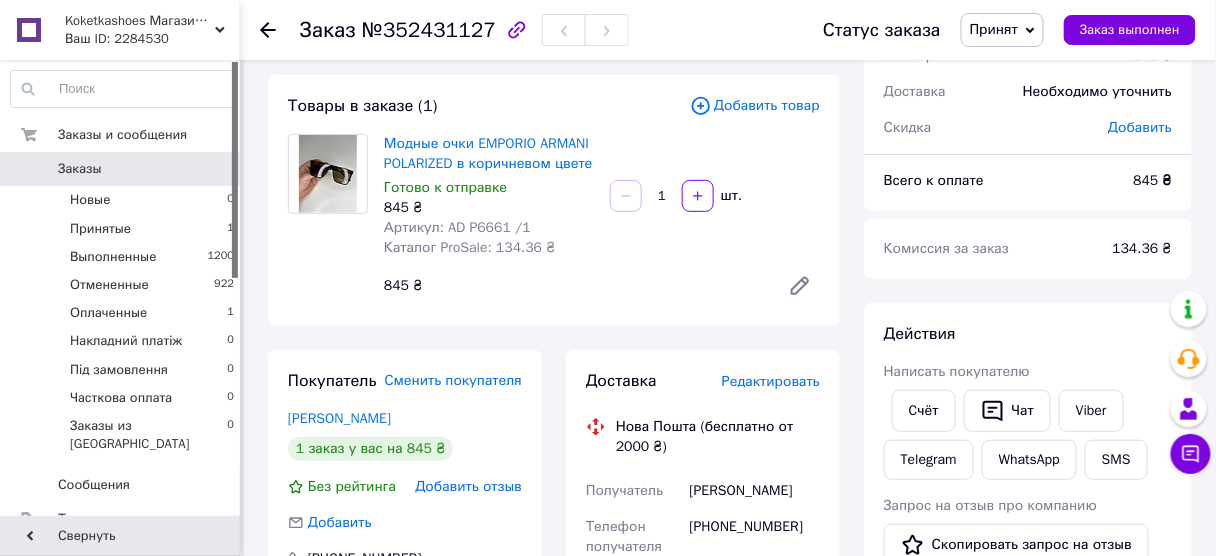 scroll, scrollTop: 0, scrollLeft: 0, axis: both 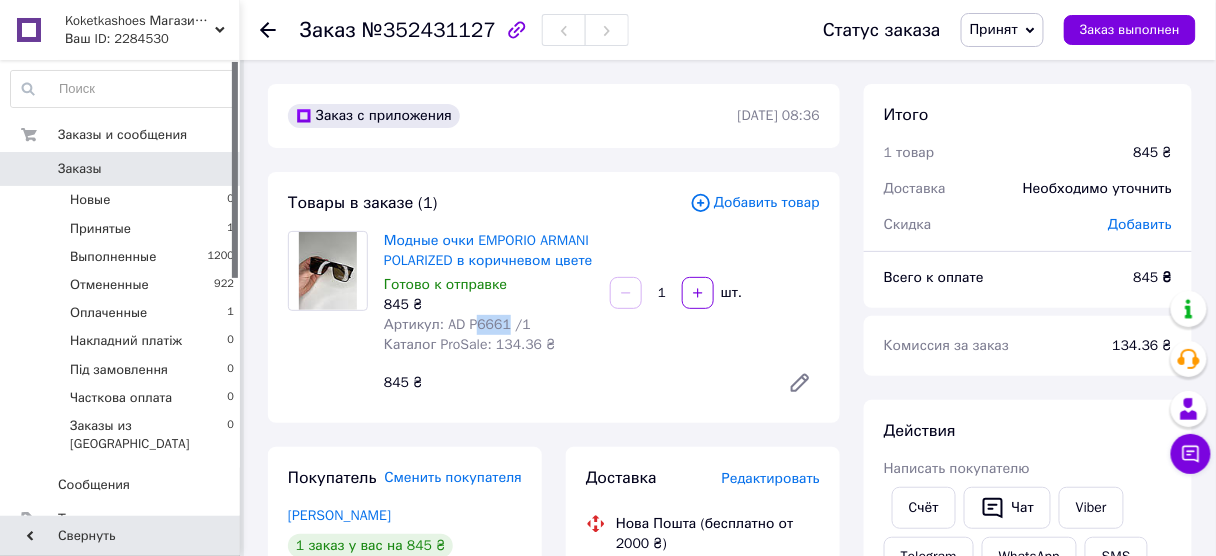 drag, startPoint x: 503, startPoint y: 345, endPoint x: 476, endPoint y: 347, distance: 27.073973 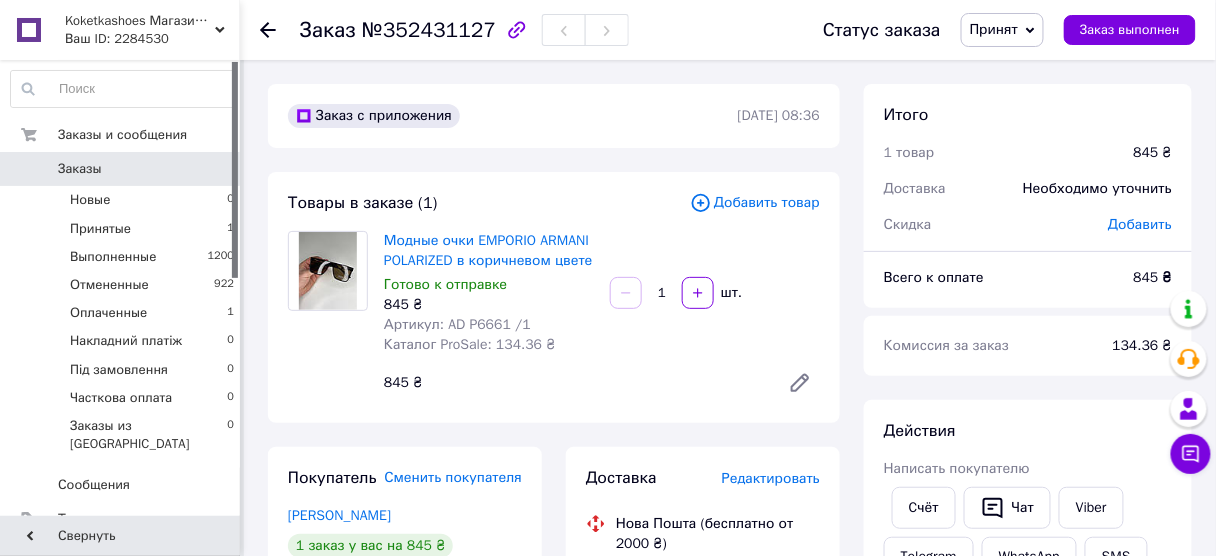 click on "Модные очки EMPORIO ARMANI POLARIZED в коричневом цвете Готово к отправке 845 ₴ Артикул: AD P6661 /1 Каталог ProSale: 134.36 ₴" at bounding box center [489, 293] 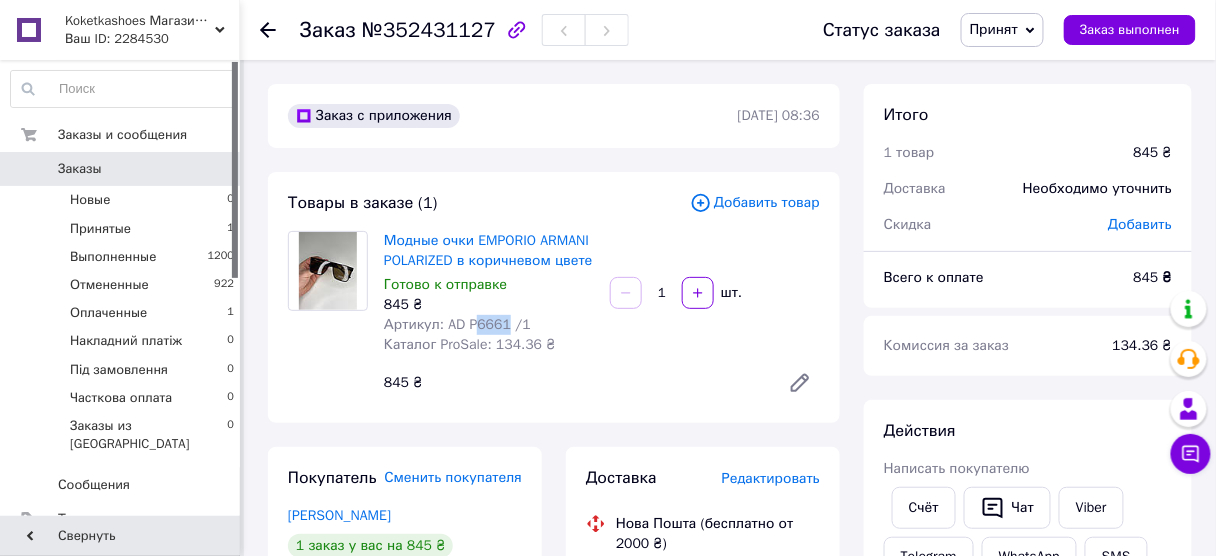 drag, startPoint x: 474, startPoint y: 348, endPoint x: 502, endPoint y: 348, distance: 28 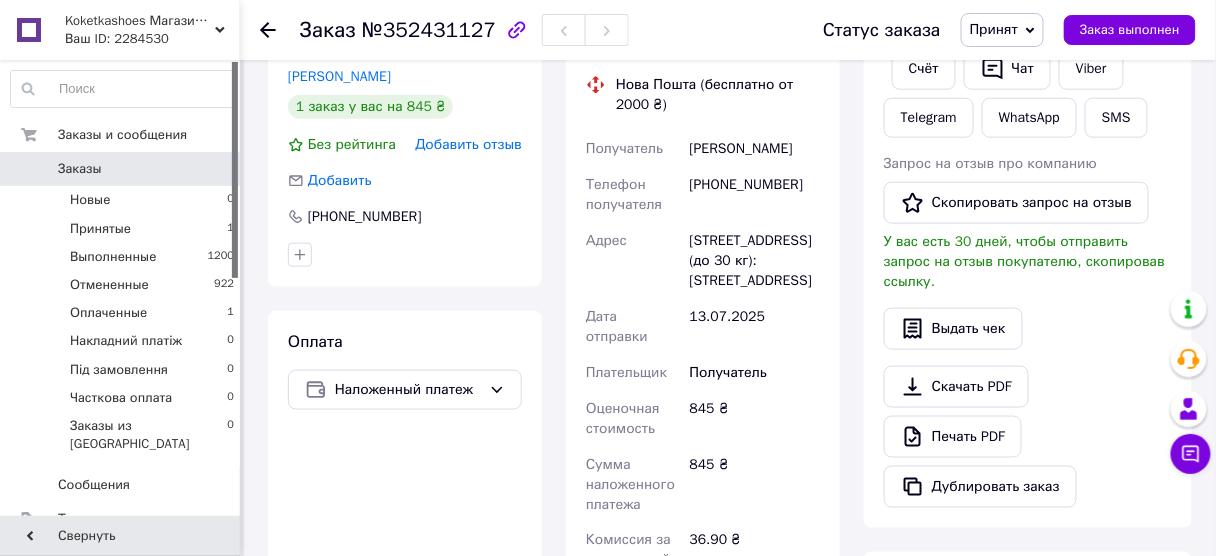 scroll, scrollTop: 480, scrollLeft: 0, axis: vertical 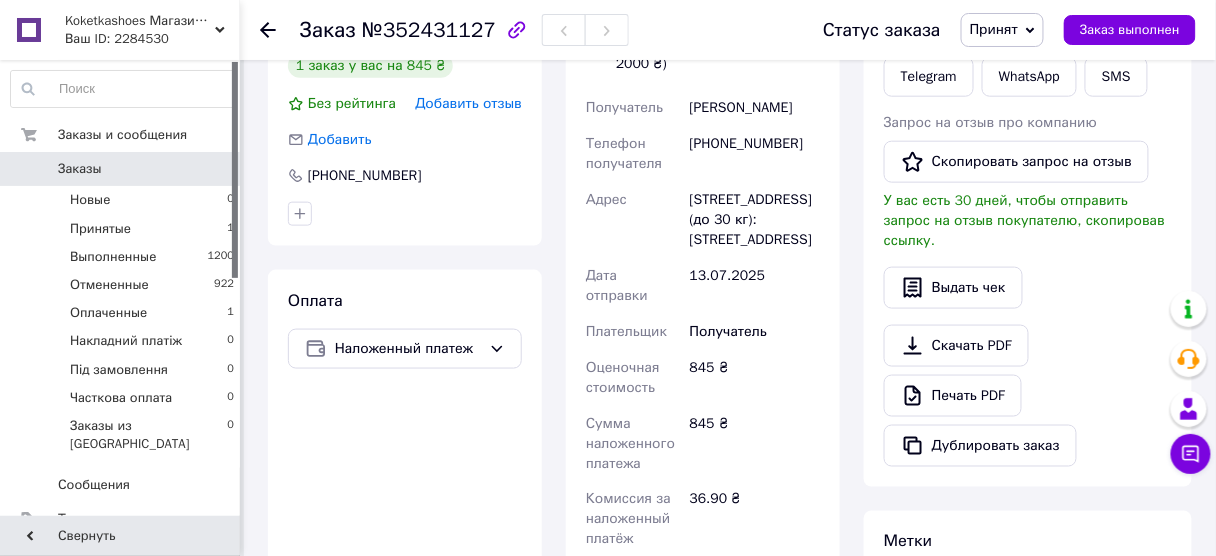 drag, startPoint x: 780, startPoint y: 278, endPoint x: 681, endPoint y: 119, distance: 187.3019 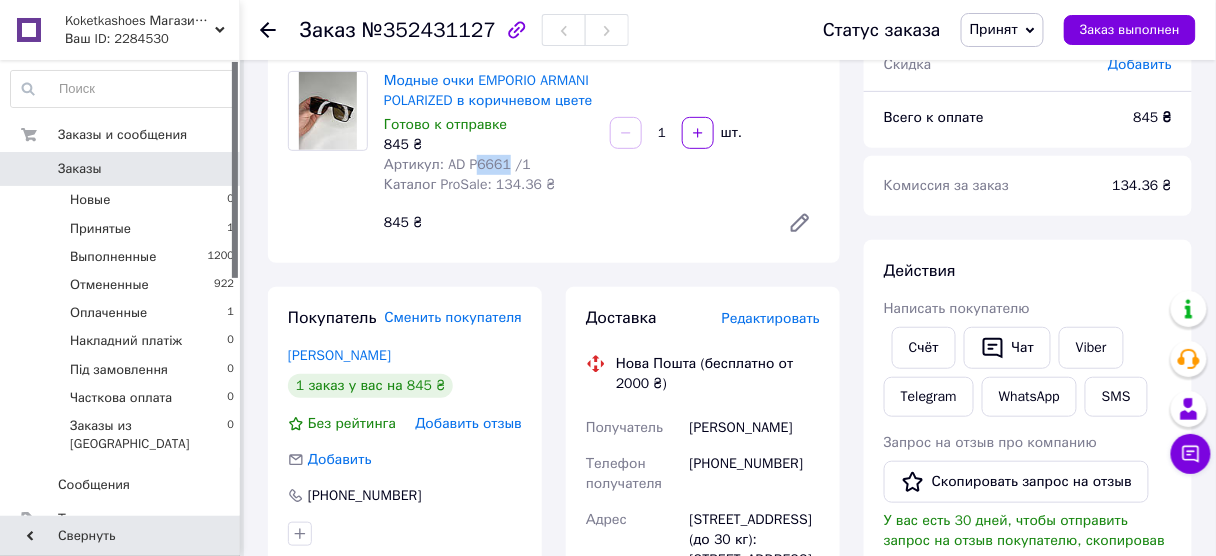 scroll, scrollTop: 160, scrollLeft: 0, axis: vertical 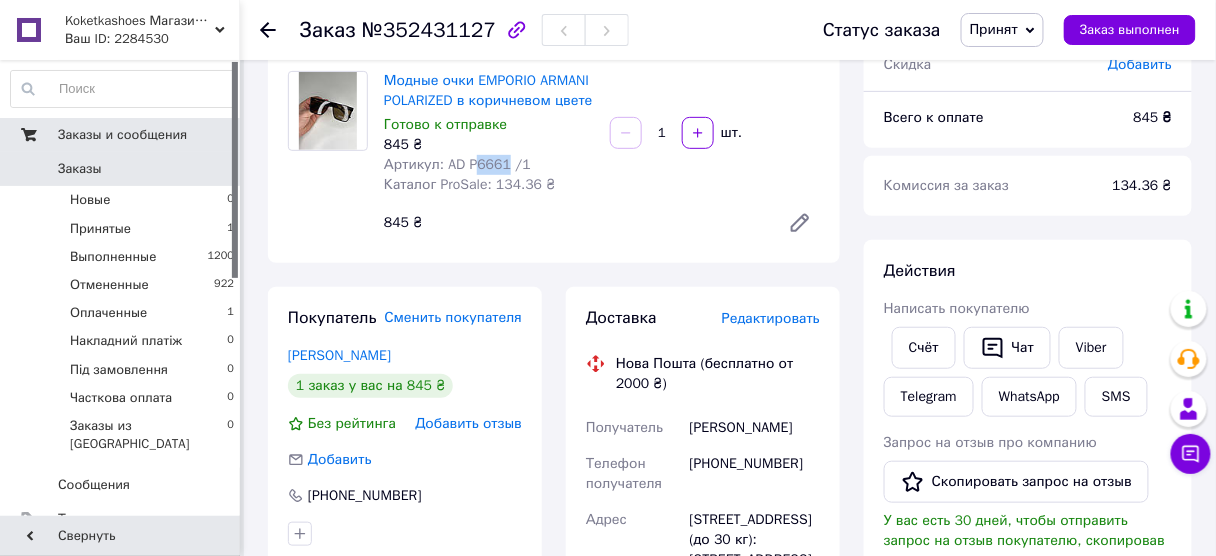 click on "Заказы и сообщения" at bounding box center [122, 135] 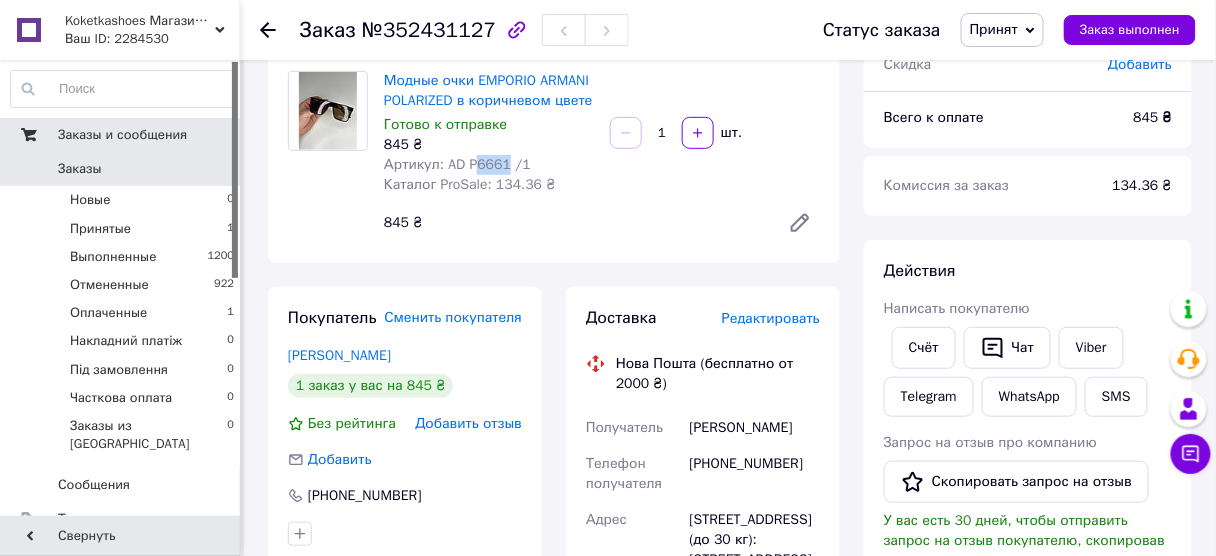 click on "Заказы и сообщения" at bounding box center [122, 135] 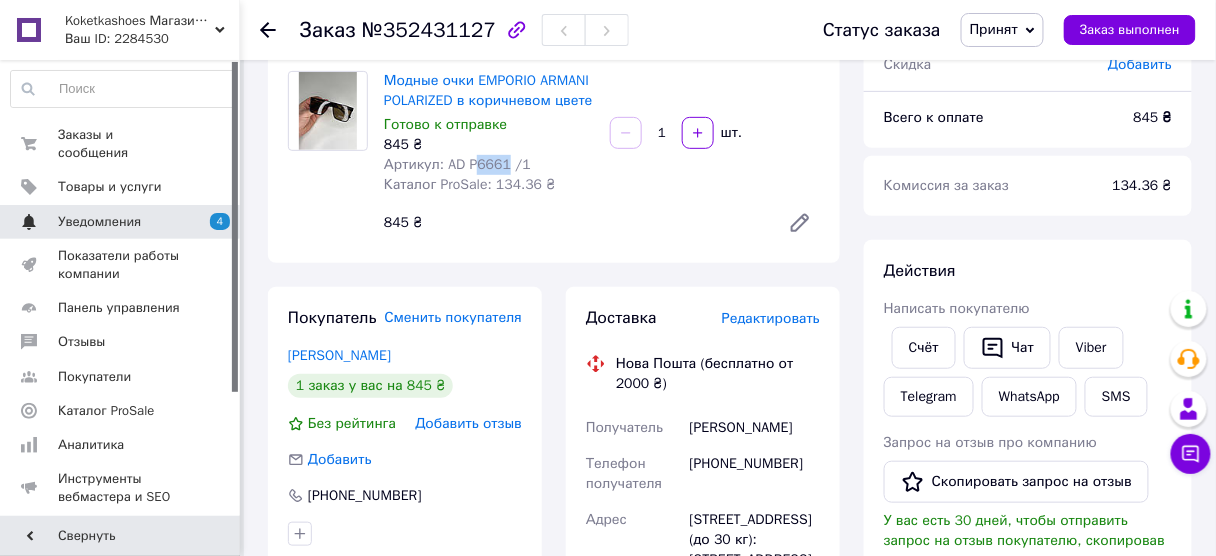 click on "Уведомления" at bounding box center (99, 222) 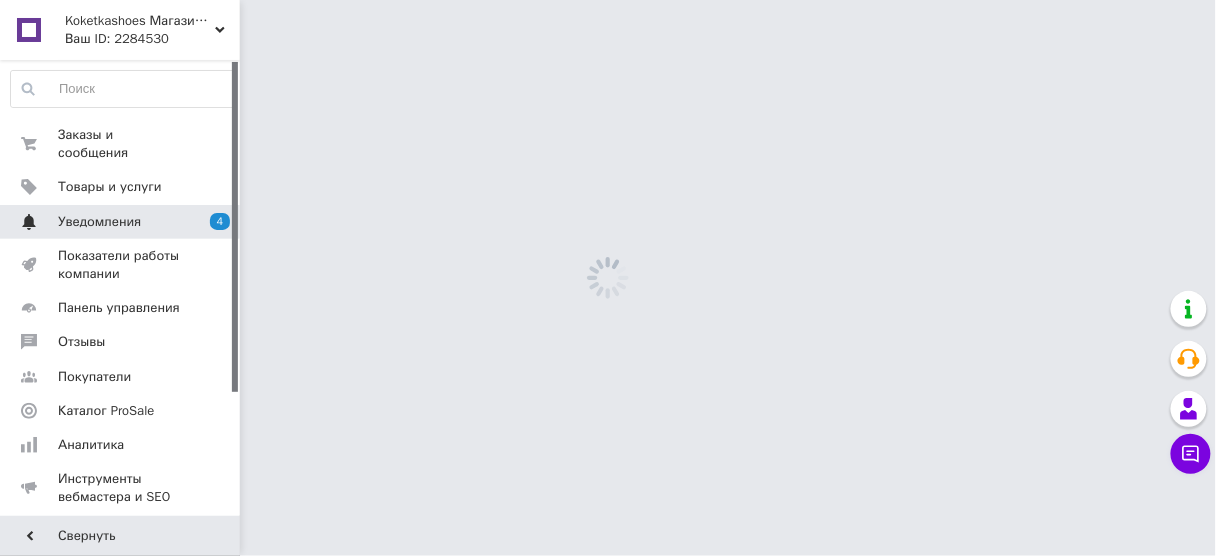 scroll, scrollTop: 0, scrollLeft: 0, axis: both 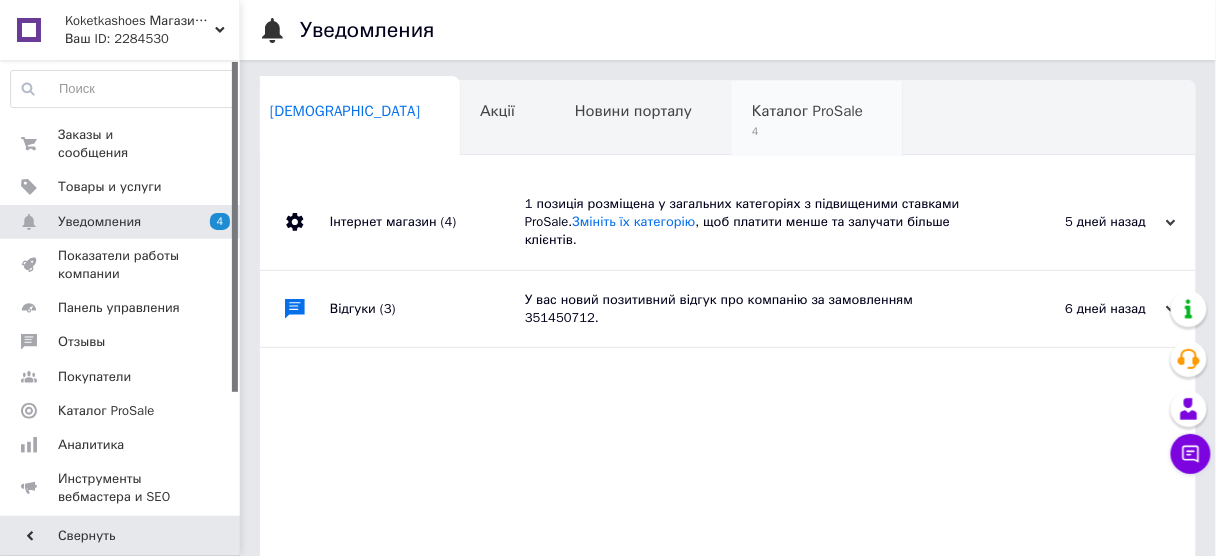 click on "4" at bounding box center (807, 131) 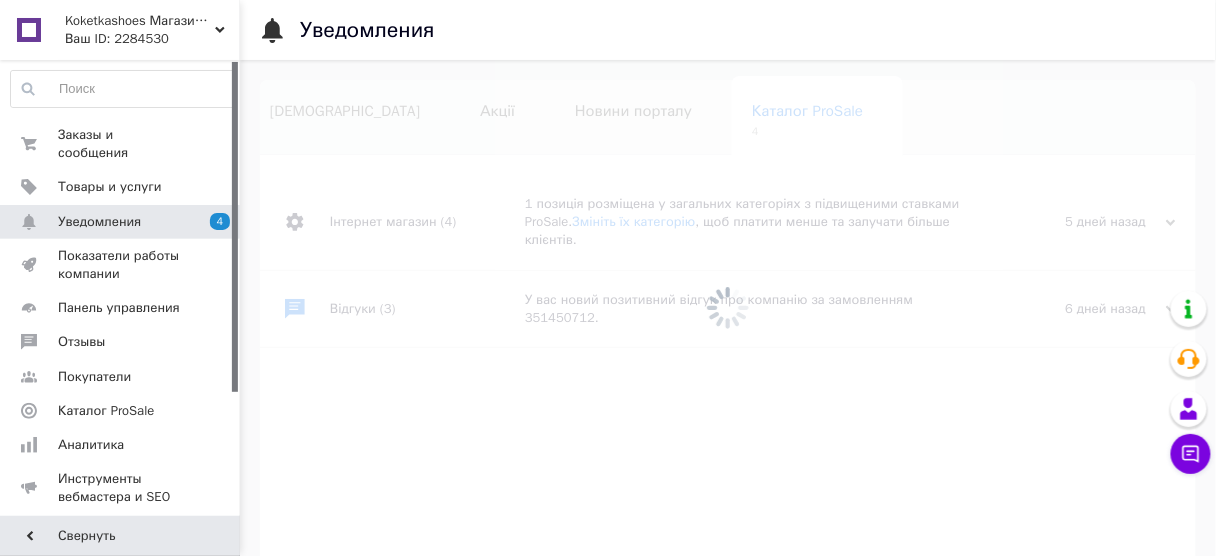 scroll, scrollTop: 0, scrollLeft: 13, axis: horizontal 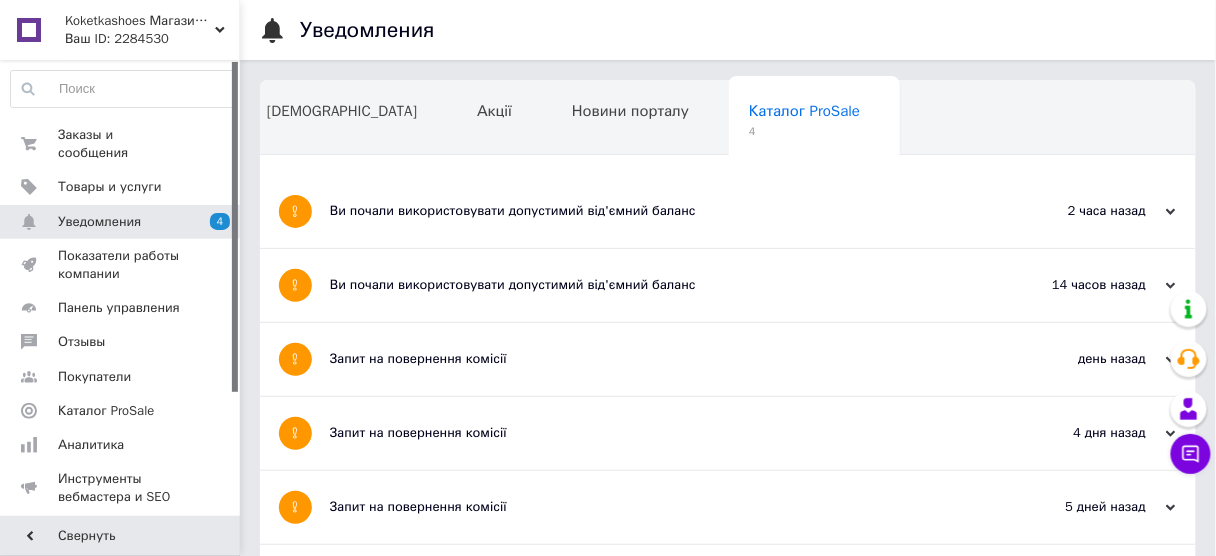click on "Запит на повернення комісії" at bounding box center [653, 359] 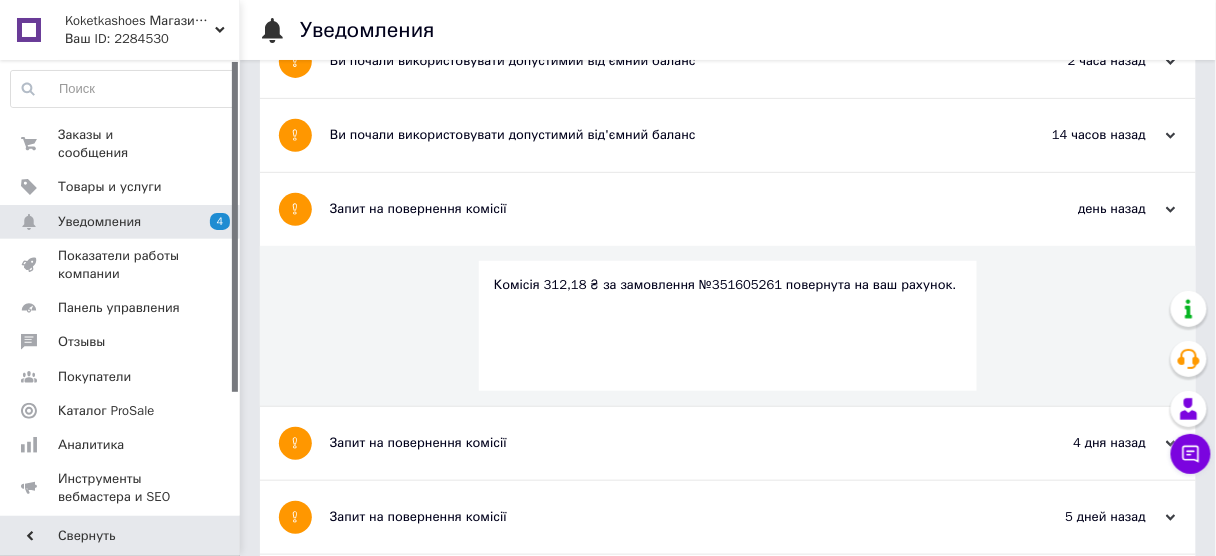 scroll, scrollTop: 320, scrollLeft: 0, axis: vertical 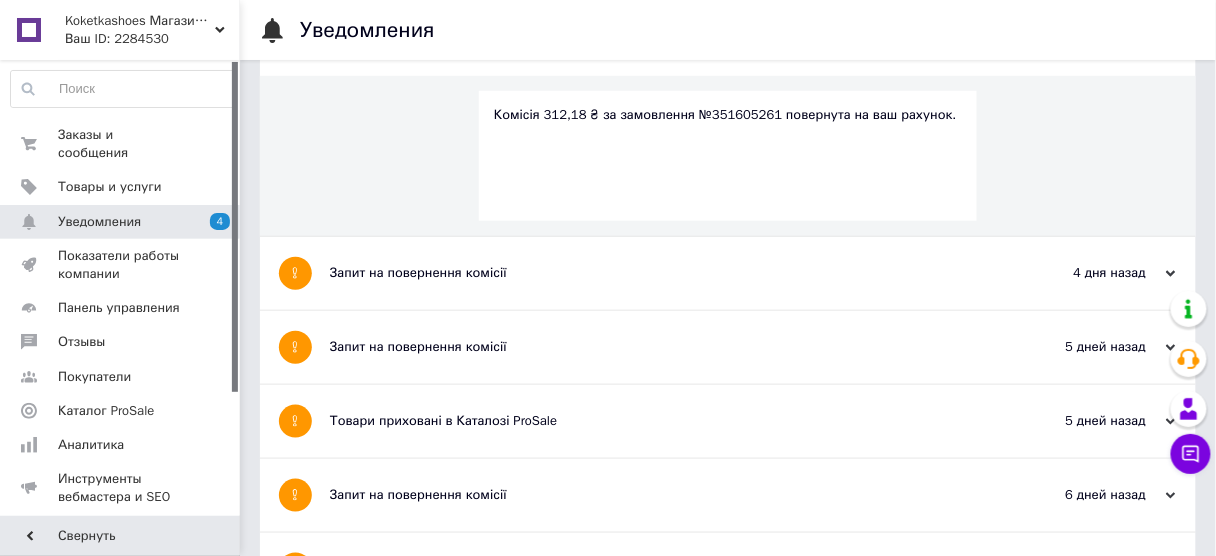 click on "Запит на повернення комісії" at bounding box center (653, 273) 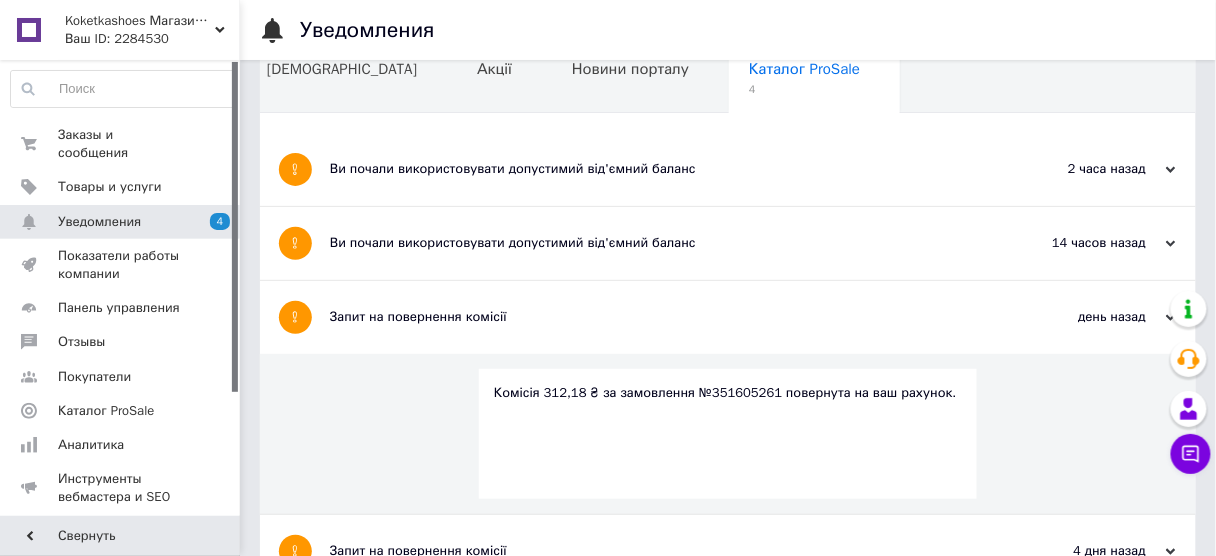 scroll, scrollTop: 0, scrollLeft: 0, axis: both 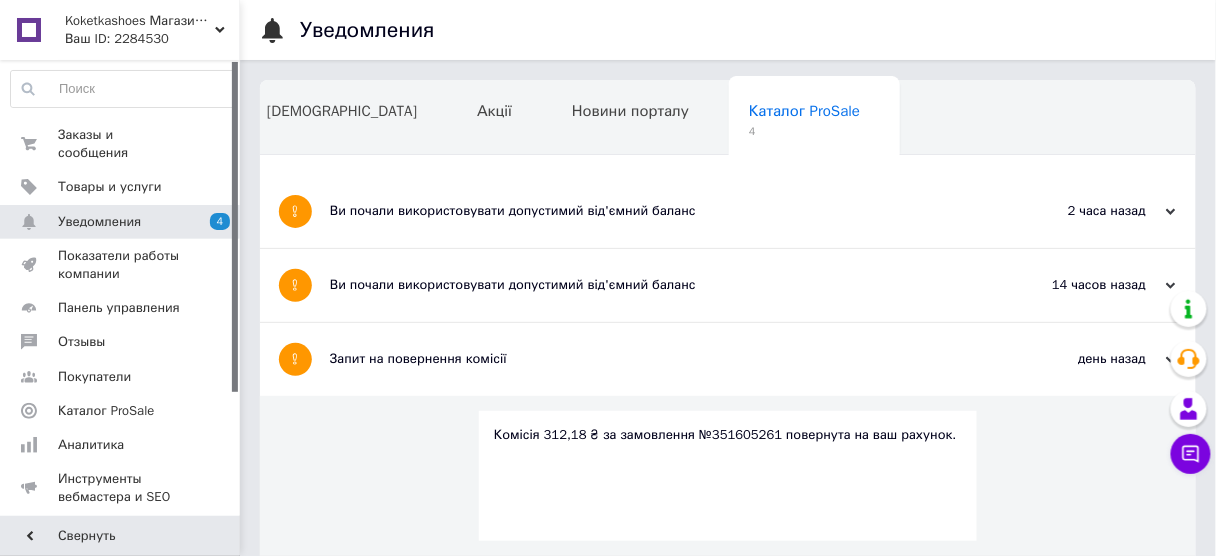 click on "Ви почали використовувати допустимий від'ємний баланс" at bounding box center (653, 285) 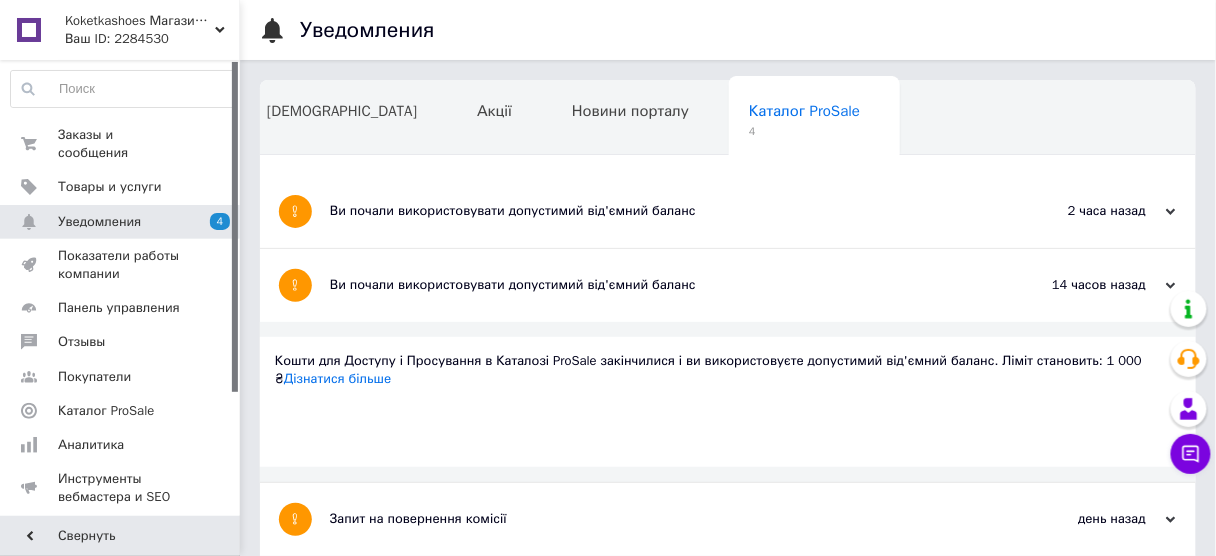 click on "Ви почали використовувати допустимий від'ємний баланс" at bounding box center [653, 211] 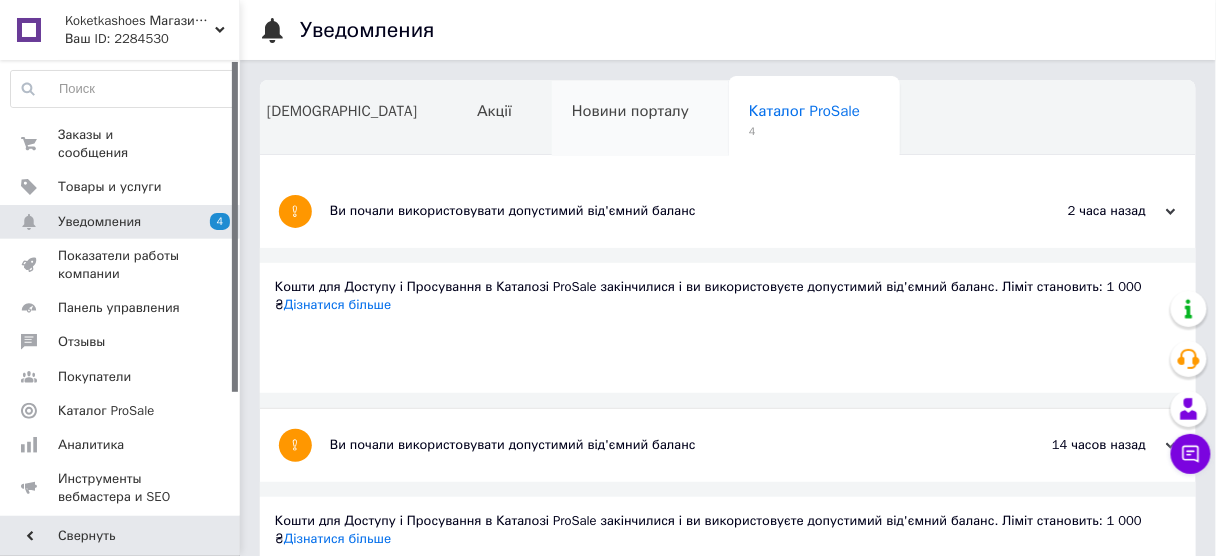 click on "Новини порталу" at bounding box center [640, 119] 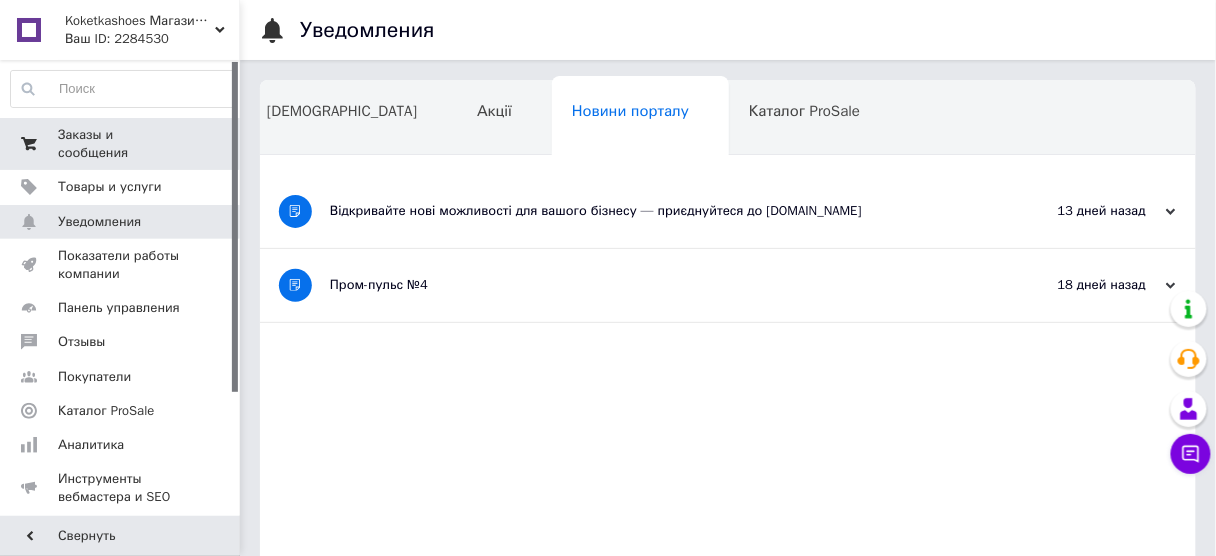 click on "Заказы и сообщения 0 0" at bounding box center (123, 144) 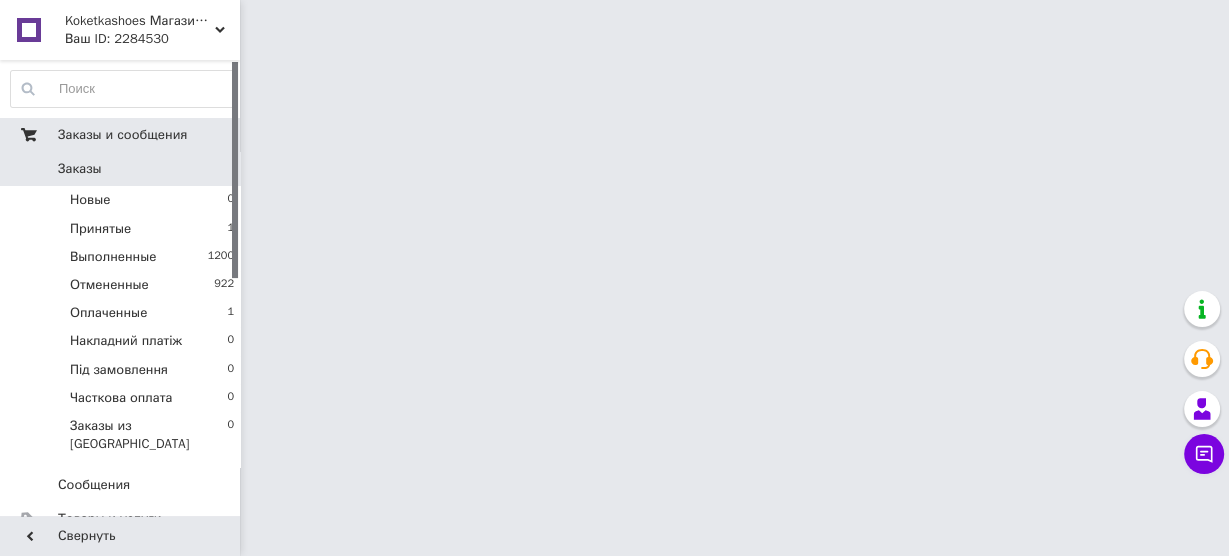 click on "Заказы и сообщения" at bounding box center (122, 135) 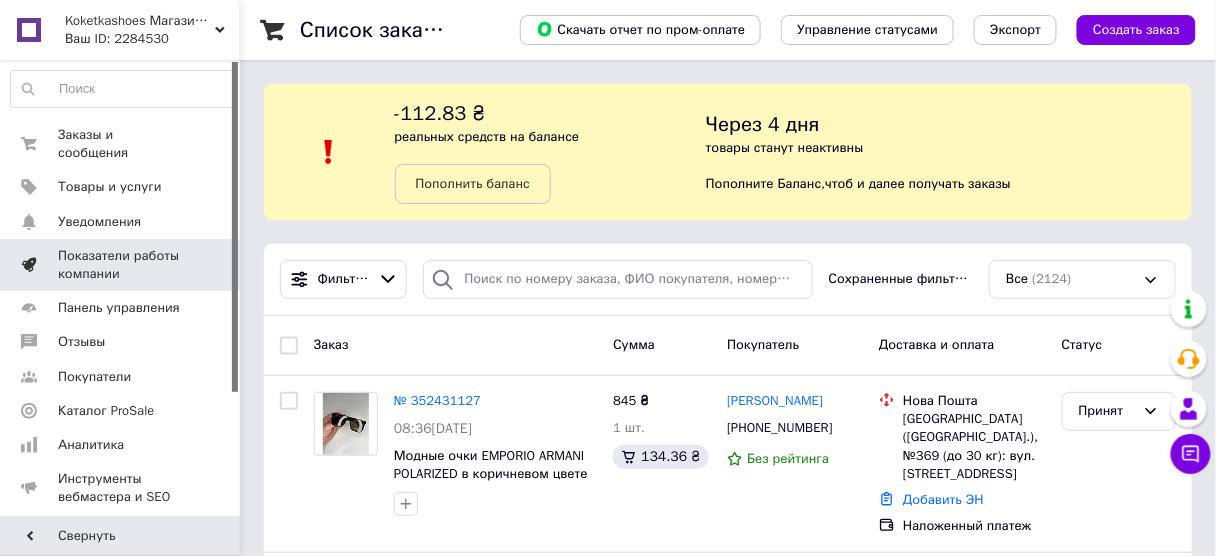 click on "Показатели работы компании" at bounding box center (121, 265) 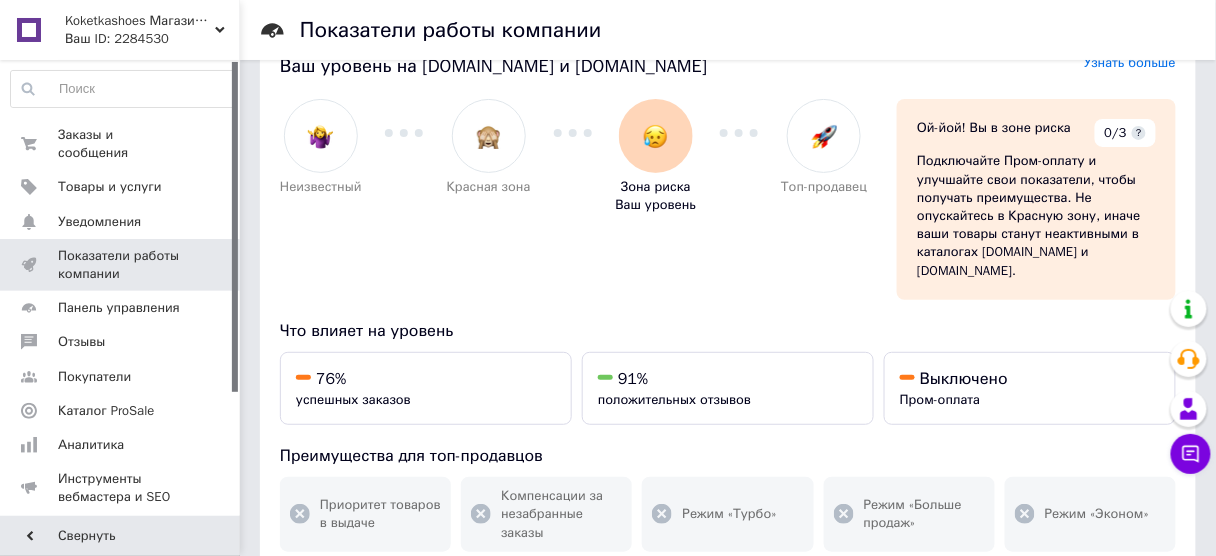 scroll, scrollTop: 0, scrollLeft: 0, axis: both 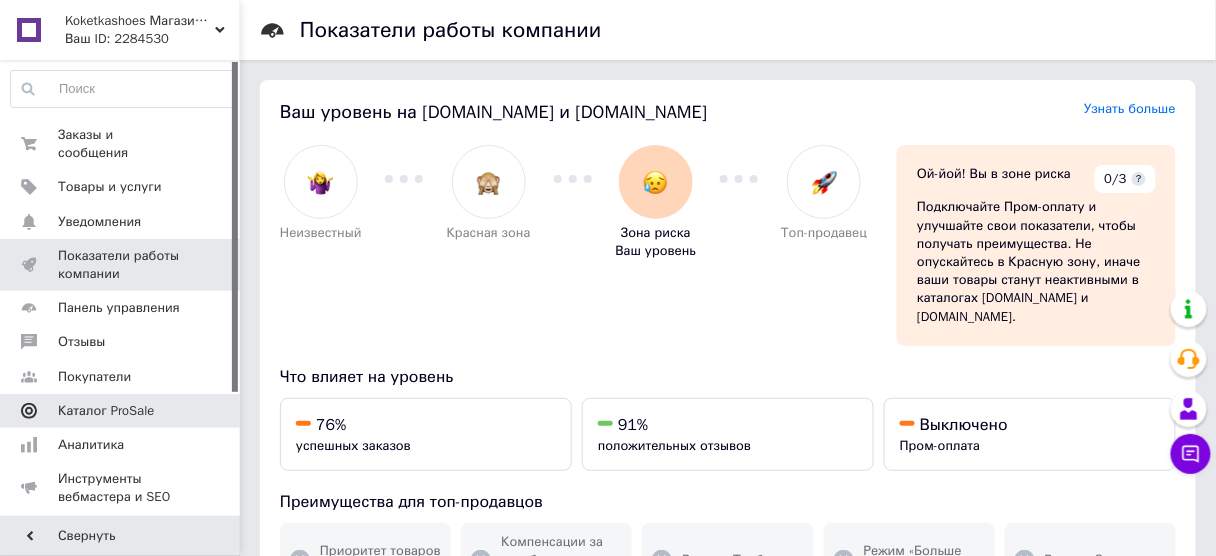 click on "Каталог ProSale" at bounding box center [106, 411] 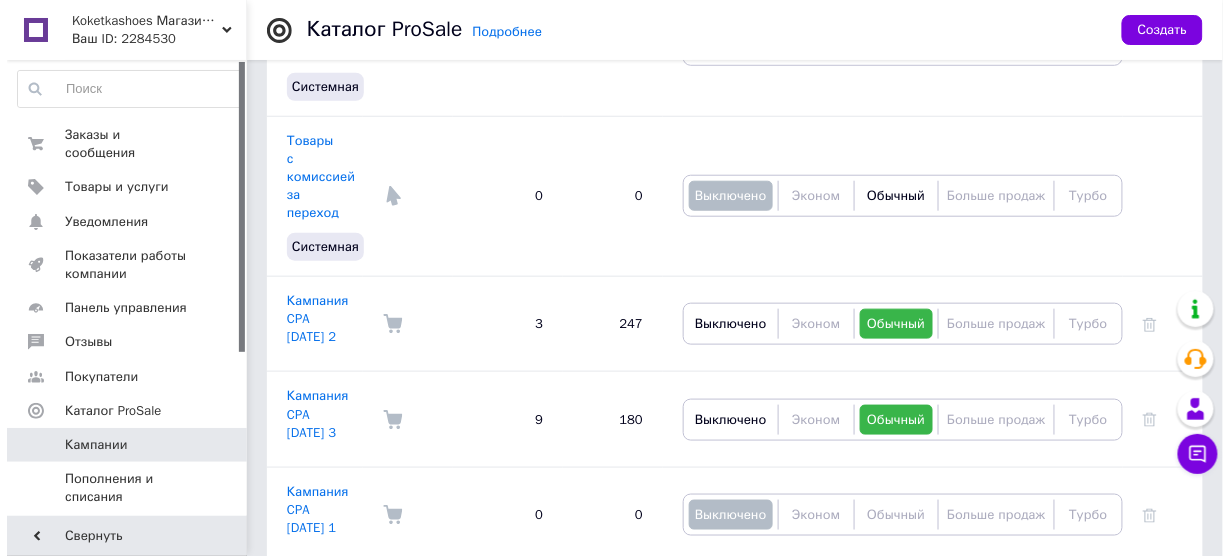 scroll, scrollTop: 480, scrollLeft: 0, axis: vertical 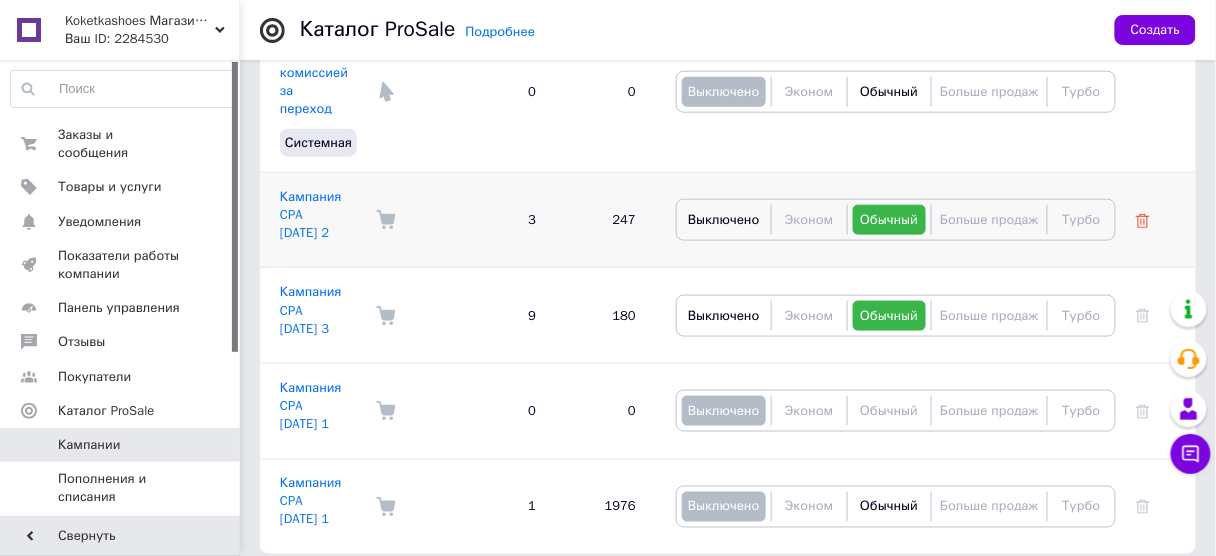 click 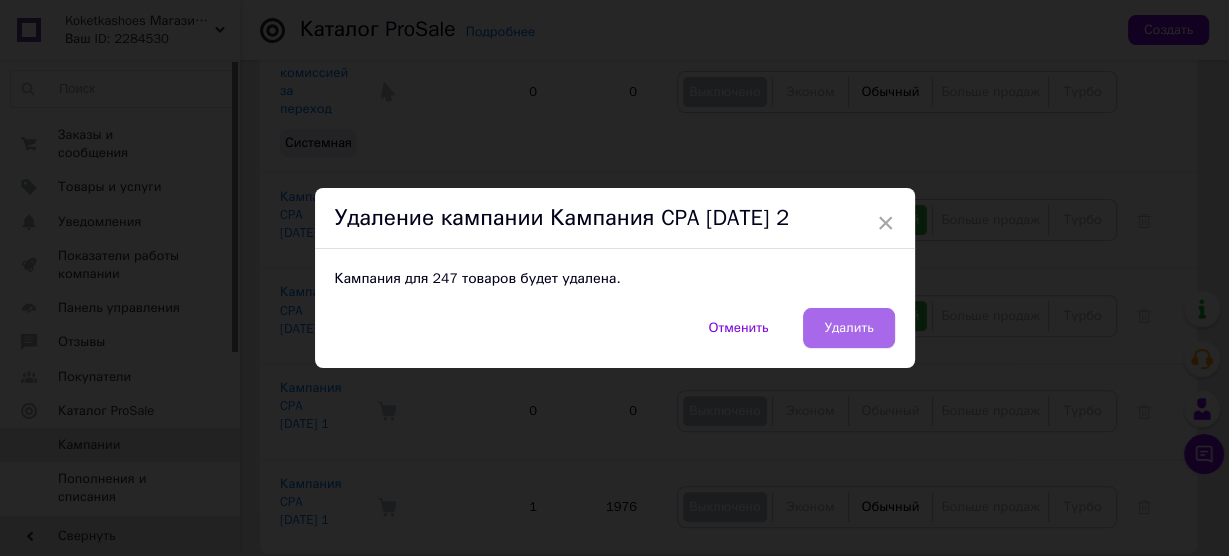 click on "Удалить" at bounding box center (848, 328) 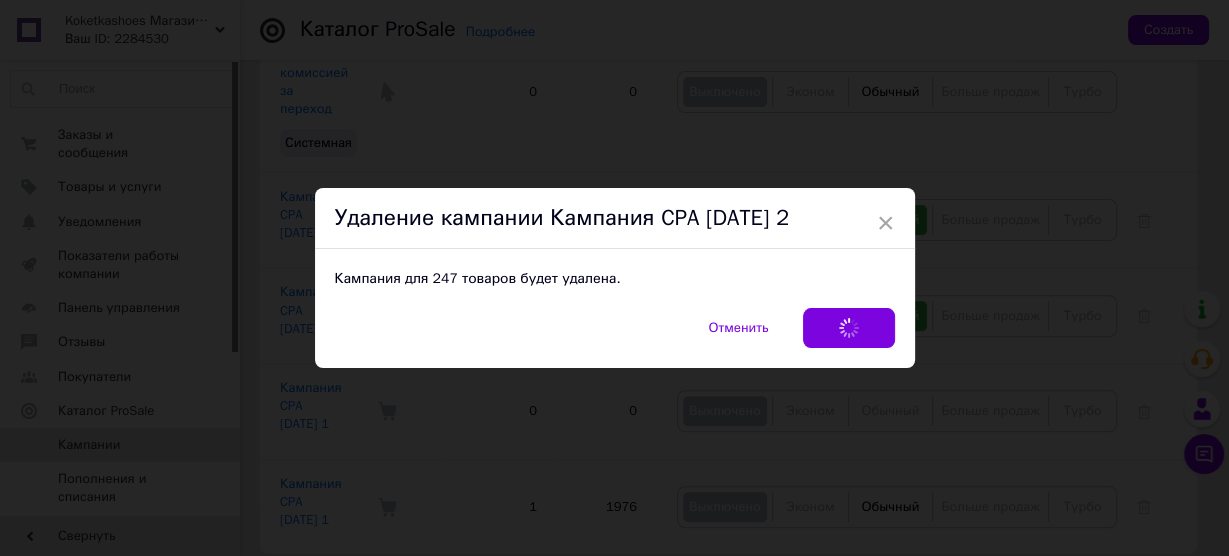 scroll, scrollTop: 401, scrollLeft: 0, axis: vertical 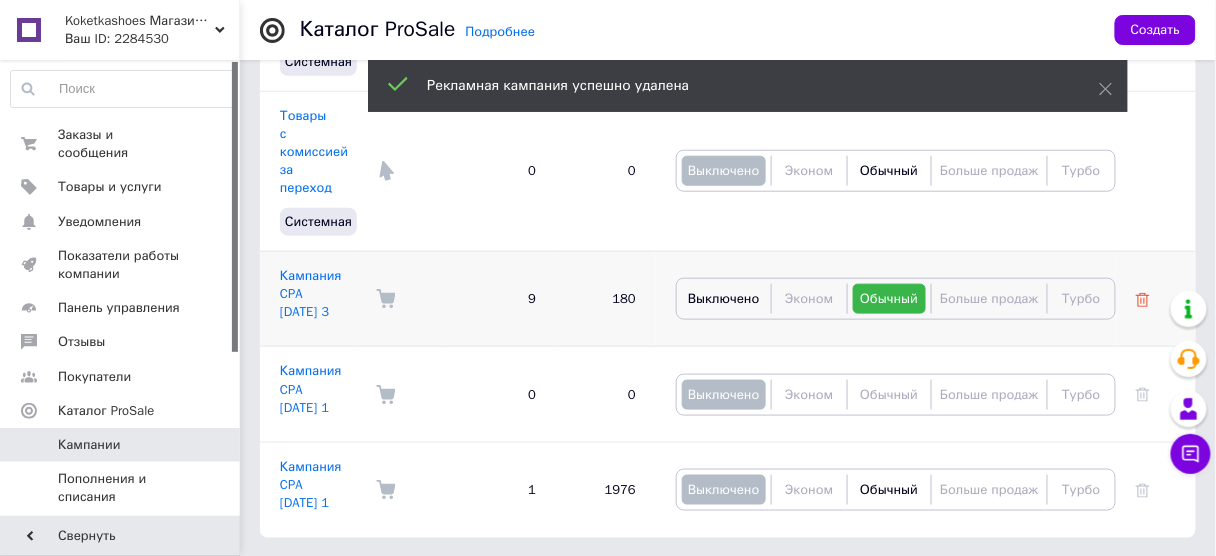 click 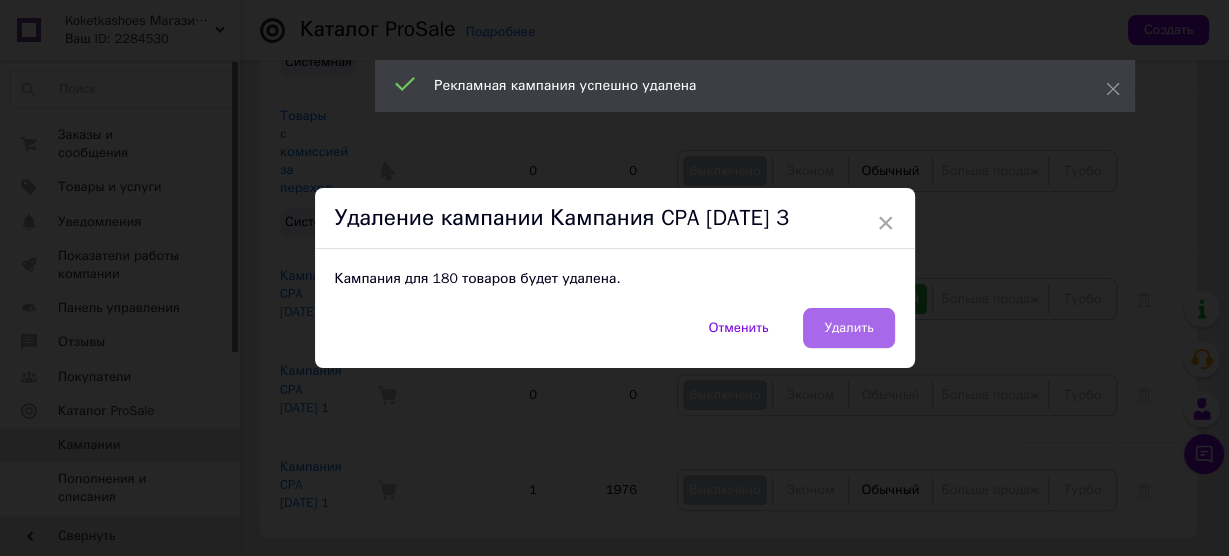 click on "Удалить" at bounding box center (848, 328) 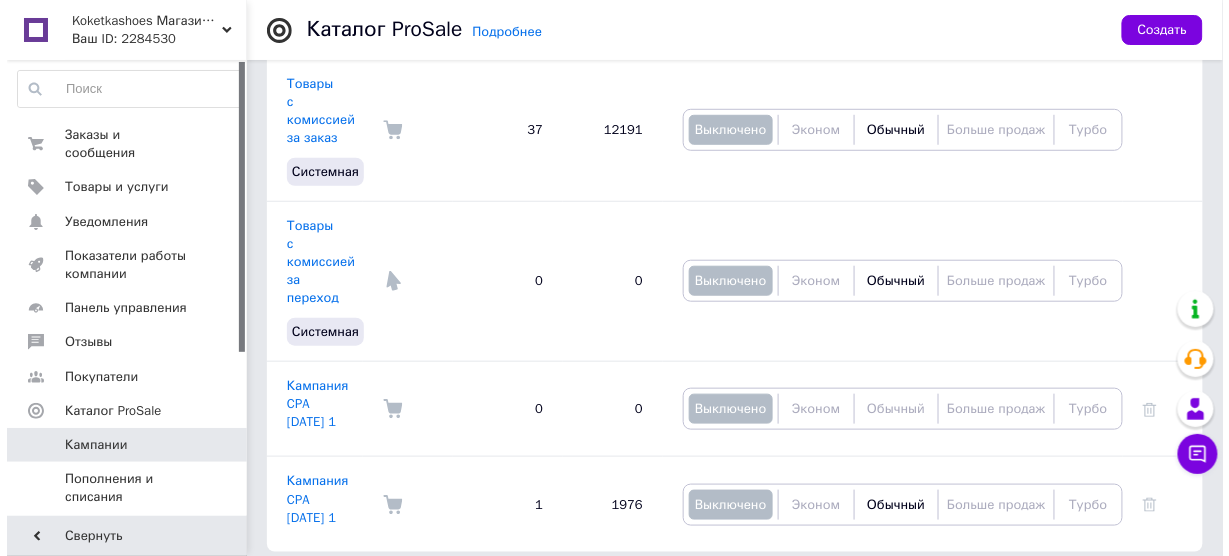 scroll, scrollTop: 305, scrollLeft: 0, axis: vertical 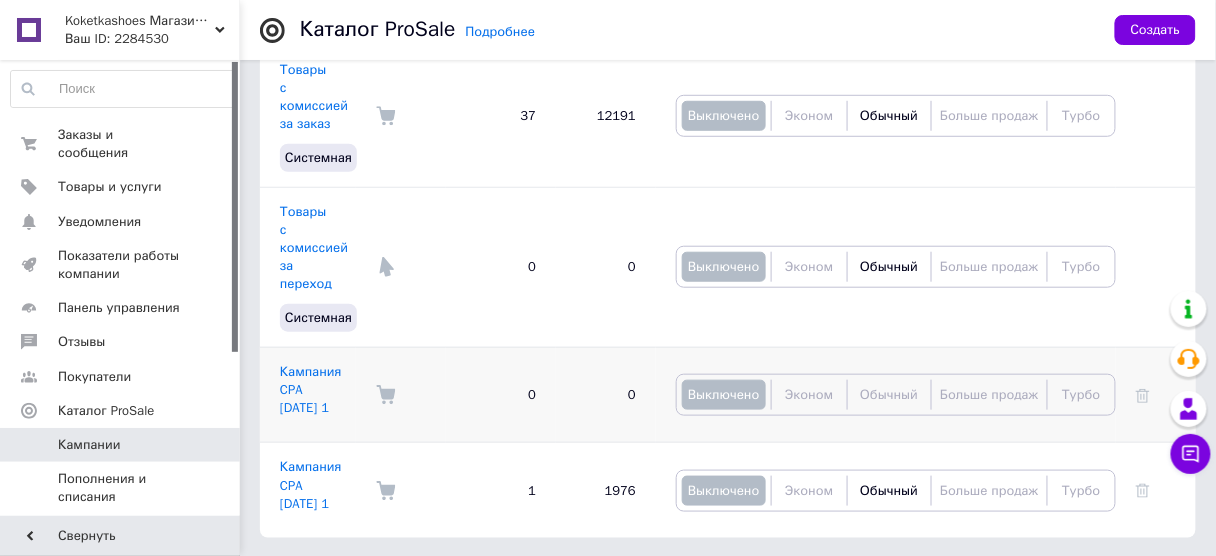 click at bounding box center (1156, 395) 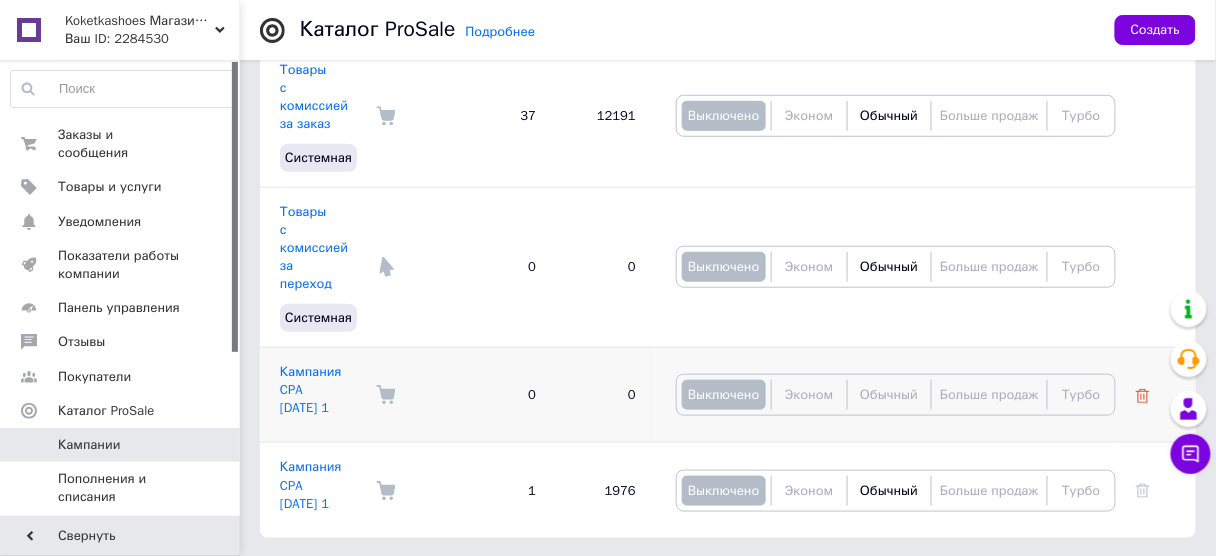 click 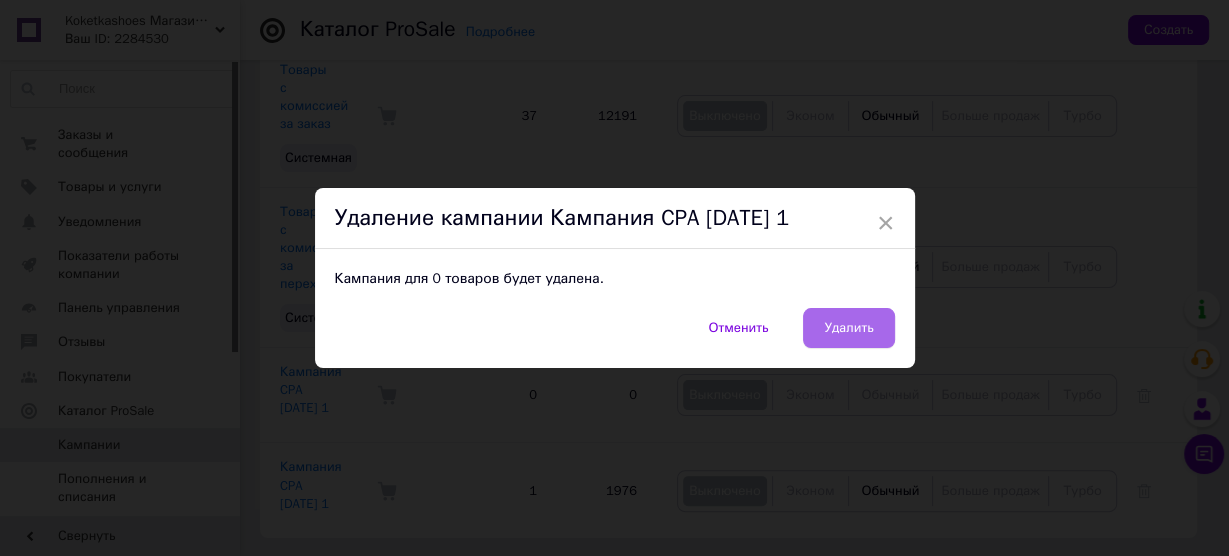 click on "Удалить" at bounding box center [848, 328] 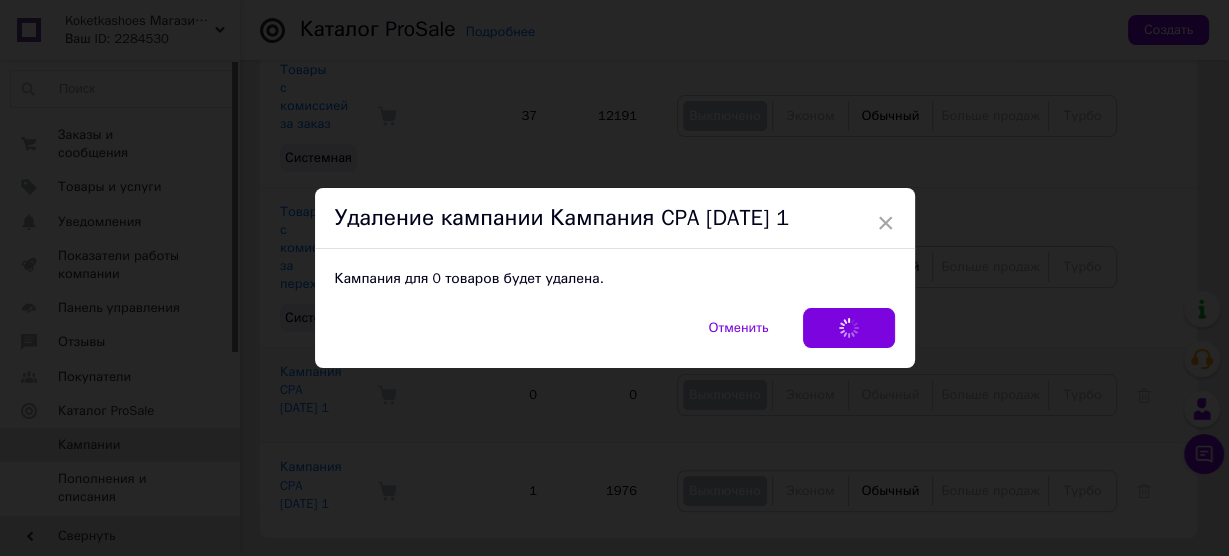 scroll, scrollTop: 174, scrollLeft: 0, axis: vertical 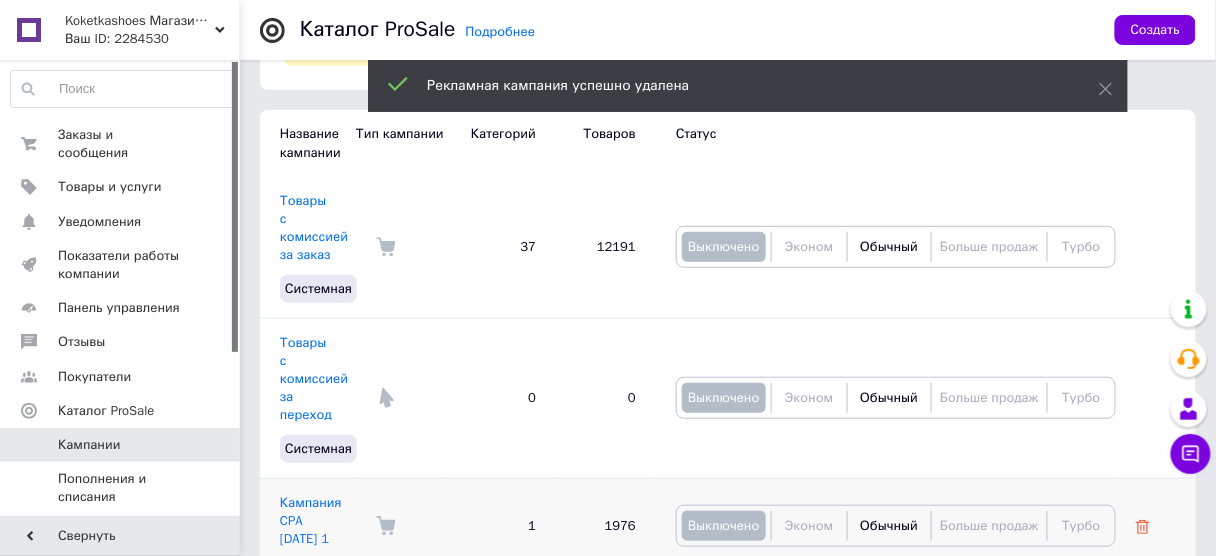 click 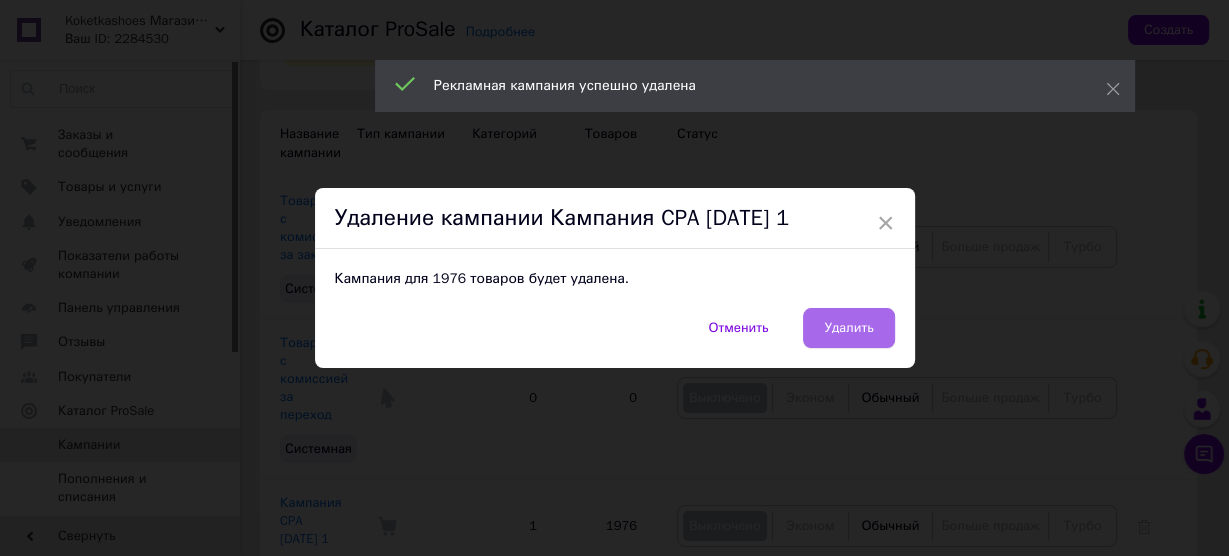 click on "Удалить" at bounding box center (848, 328) 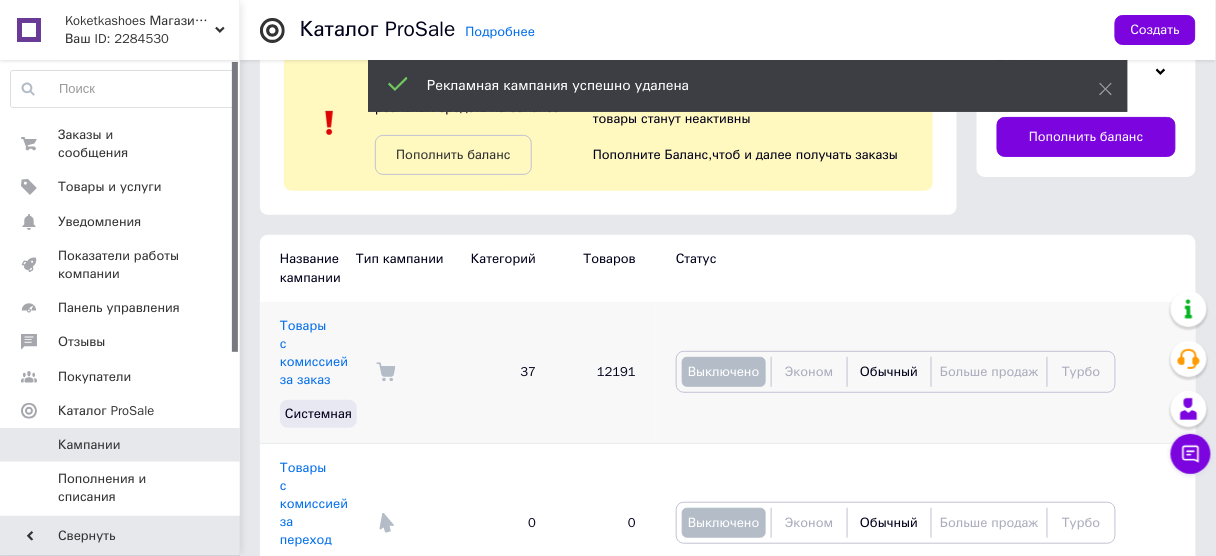 scroll, scrollTop: 0, scrollLeft: 0, axis: both 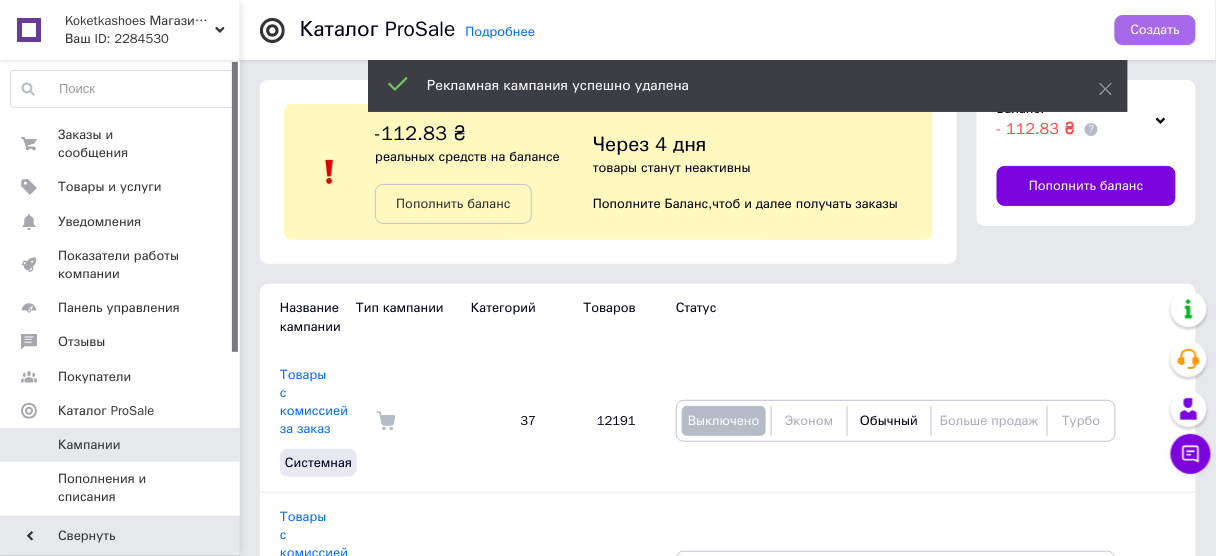 click on "Создать" at bounding box center [1155, 30] 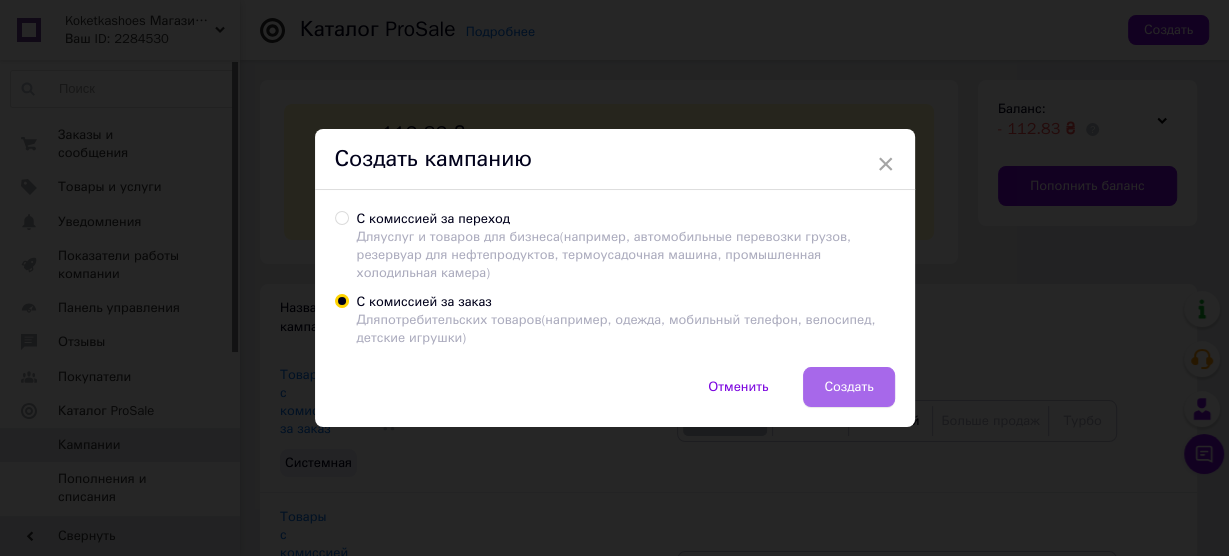 click on "Создать" at bounding box center (848, 387) 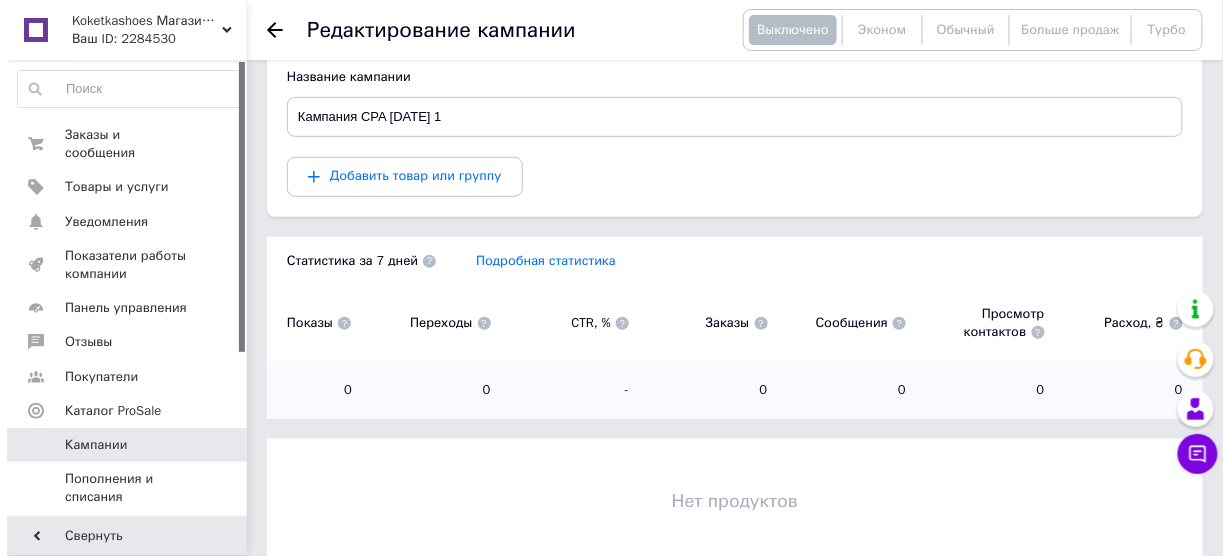 scroll, scrollTop: 240, scrollLeft: 0, axis: vertical 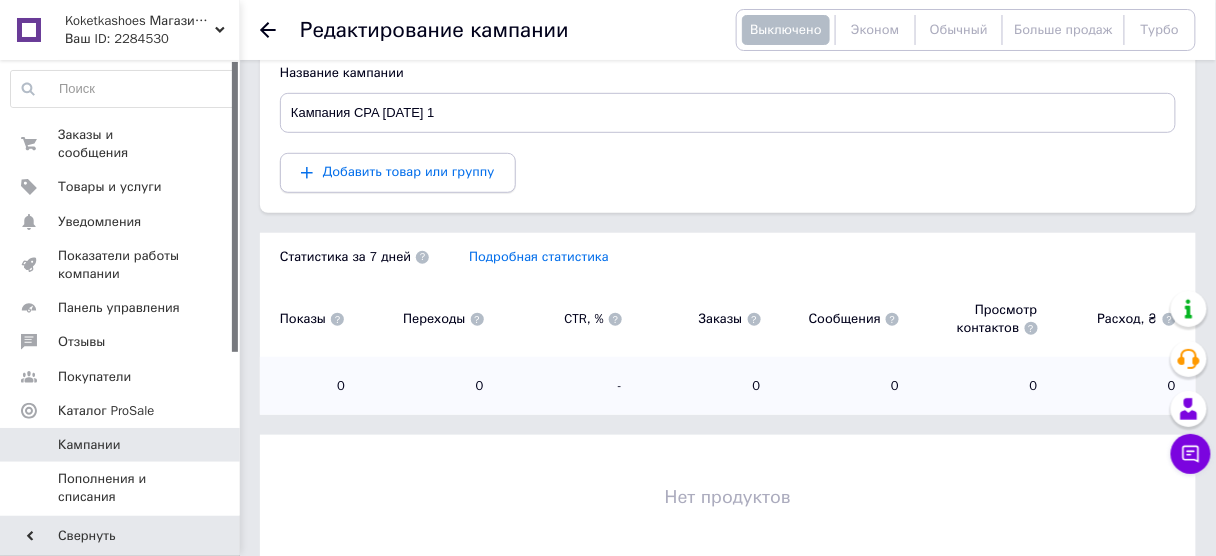 click on "Добавить товар или группу" at bounding box center (409, 171) 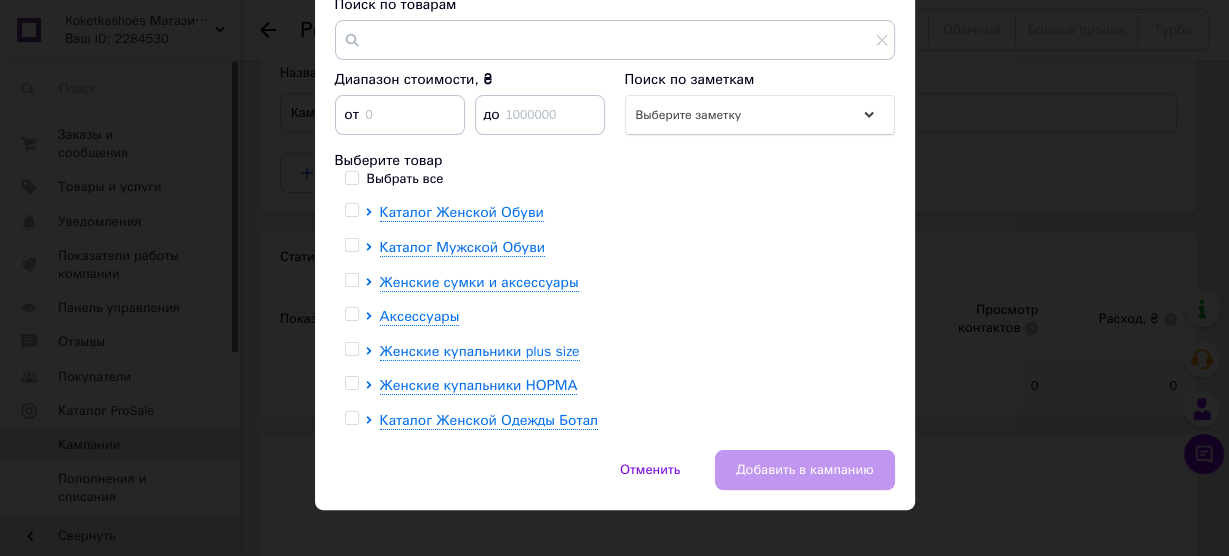 scroll, scrollTop: 320, scrollLeft: 0, axis: vertical 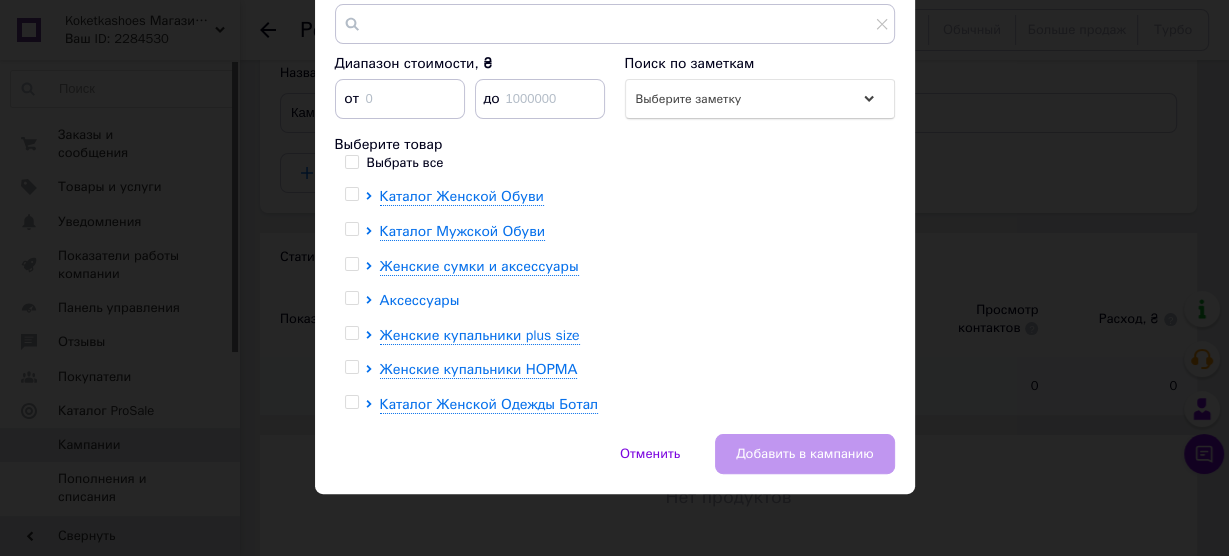 click 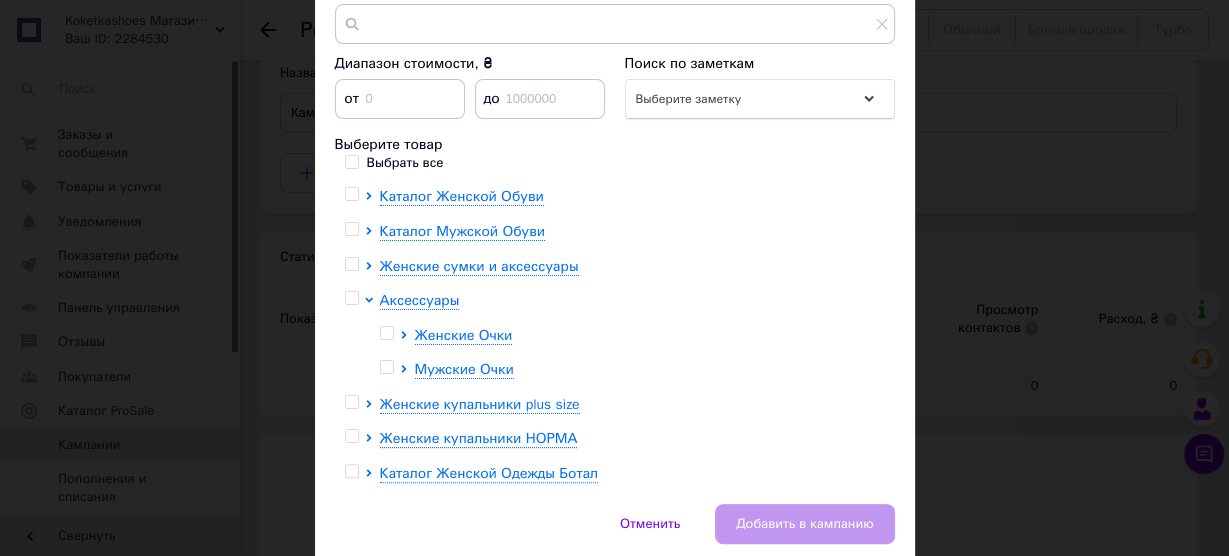 click at bounding box center (386, 333) 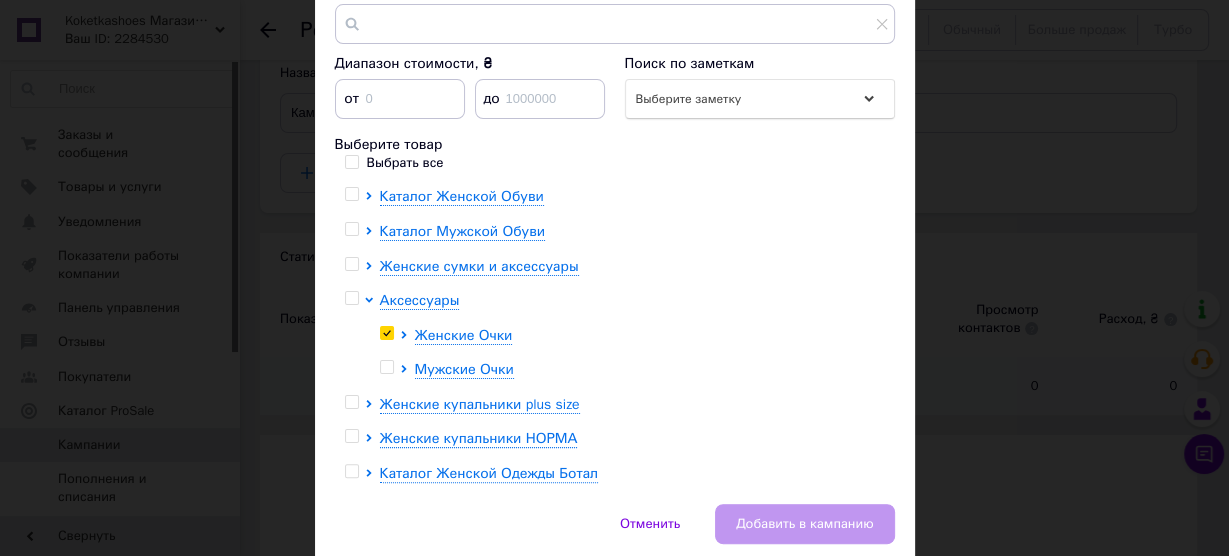 checkbox on "true" 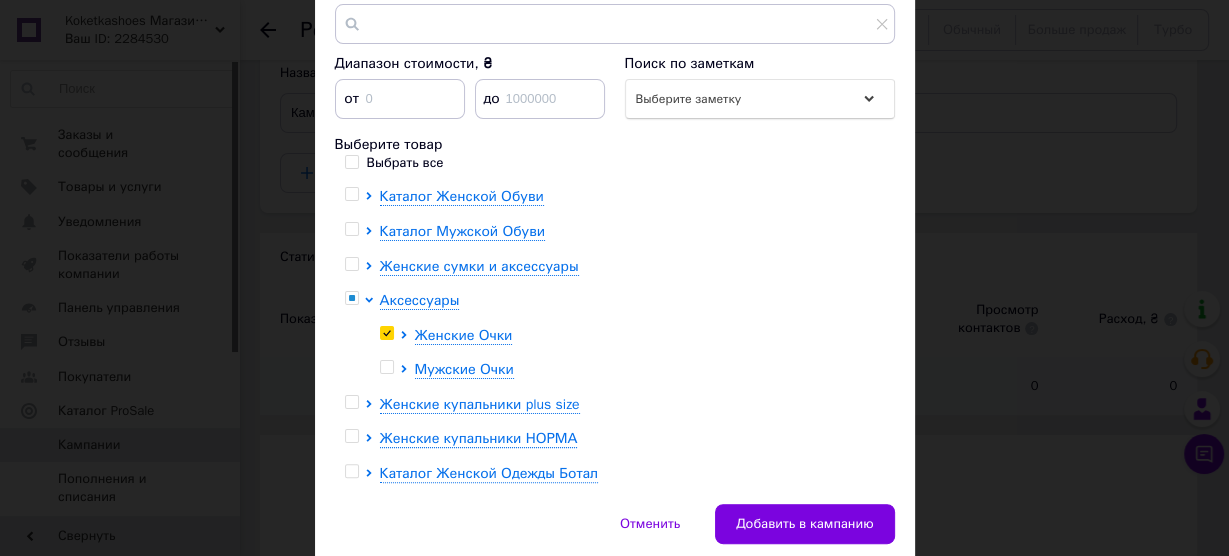 click at bounding box center (386, 367) 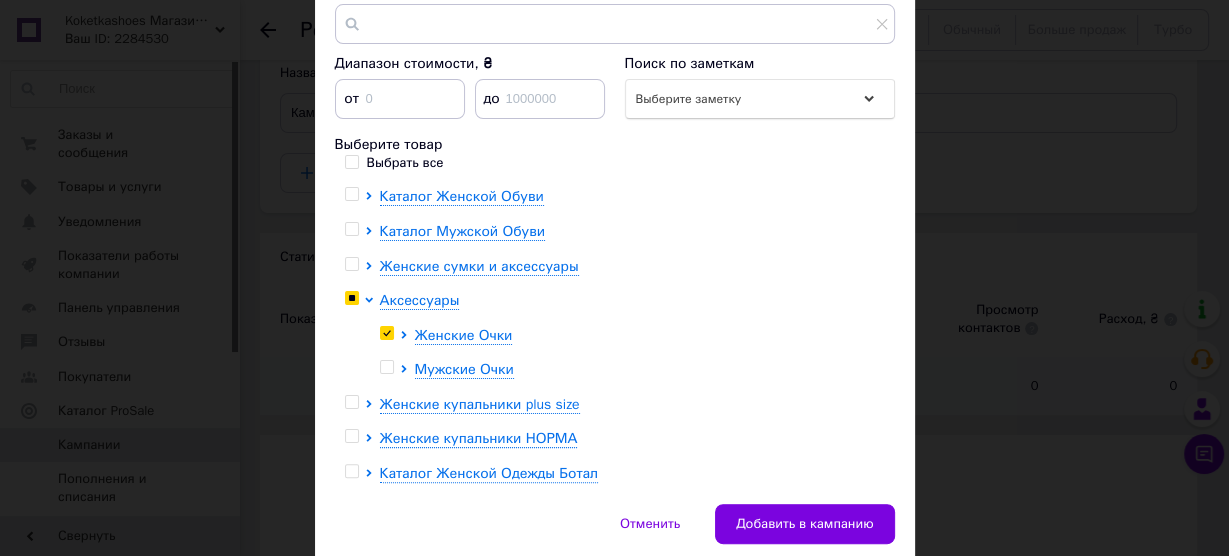 checkbox on "true" 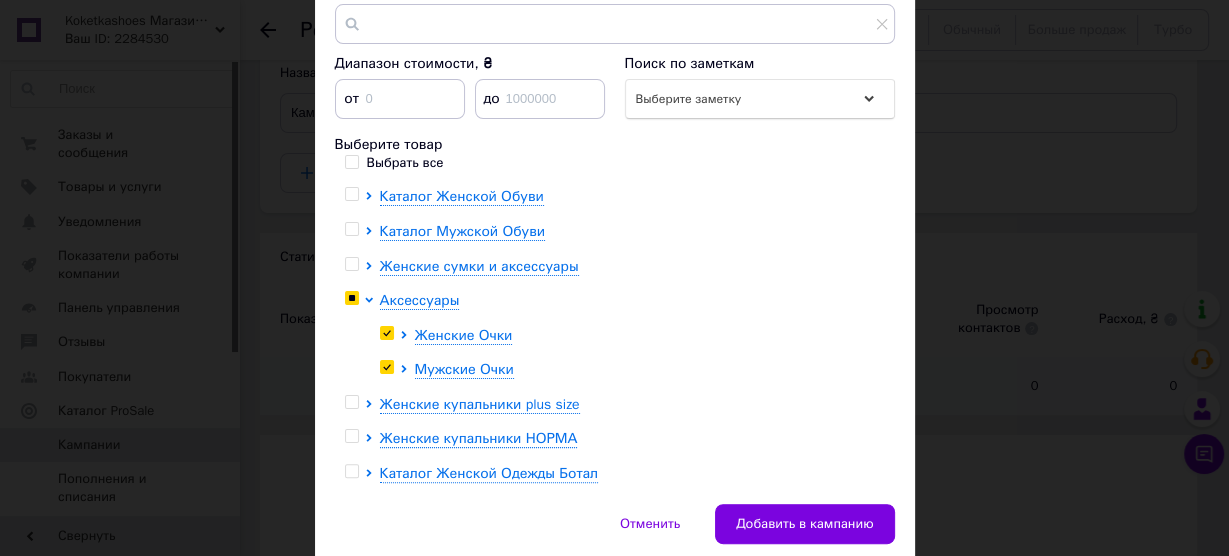 checkbox on "true" 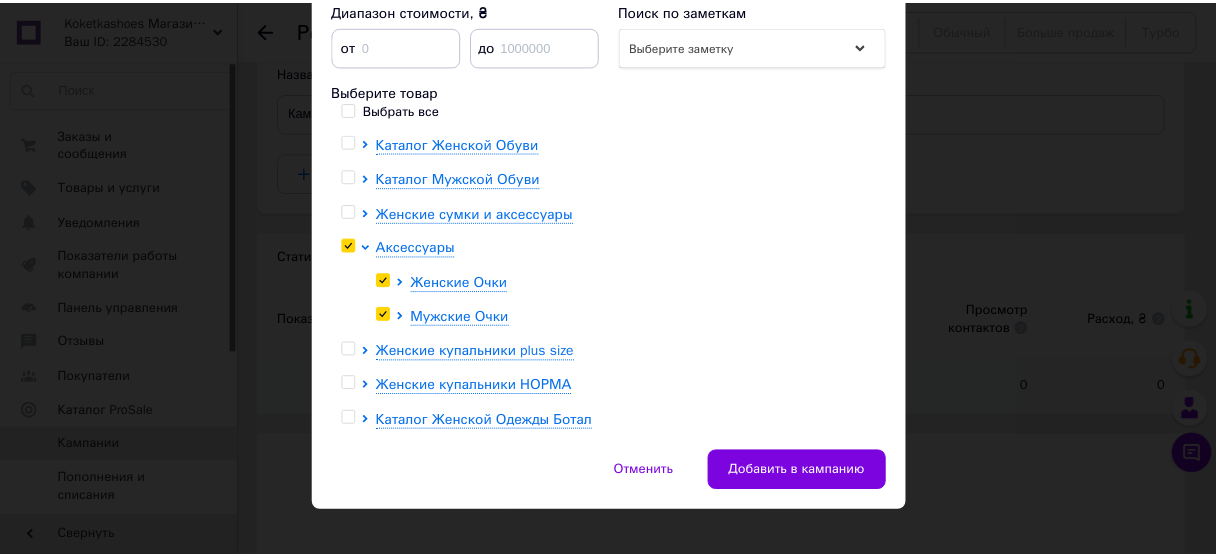 scroll, scrollTop: 396, scrollLeft: 0, axis: vertical 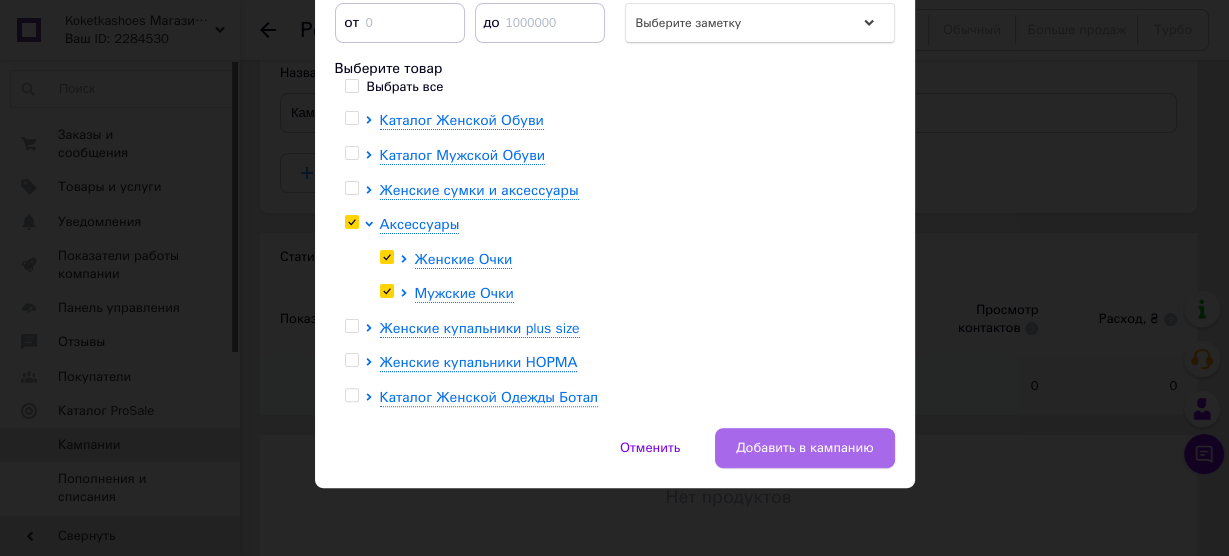 click on "Добавить в кампанию" at bounding box center (804, 448) 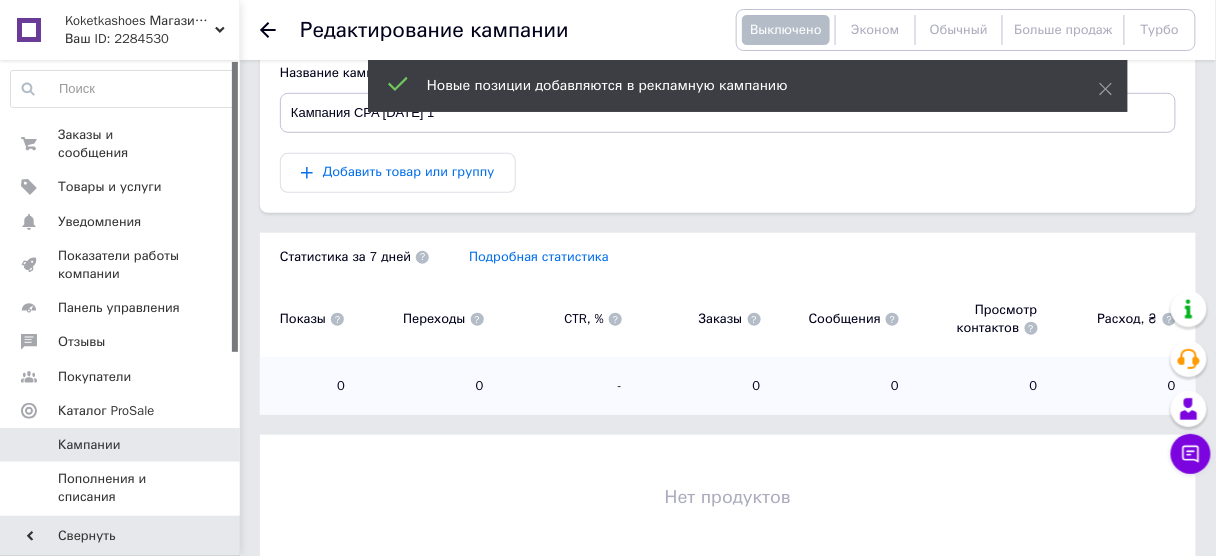 click 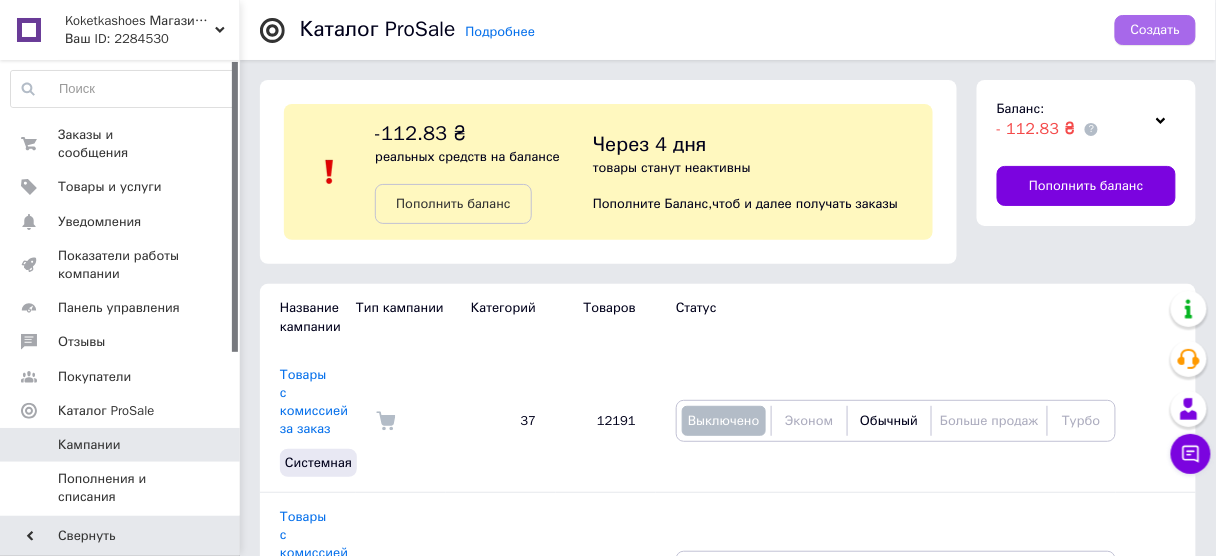 click on "Создать" at bounding box center (1155, 30) 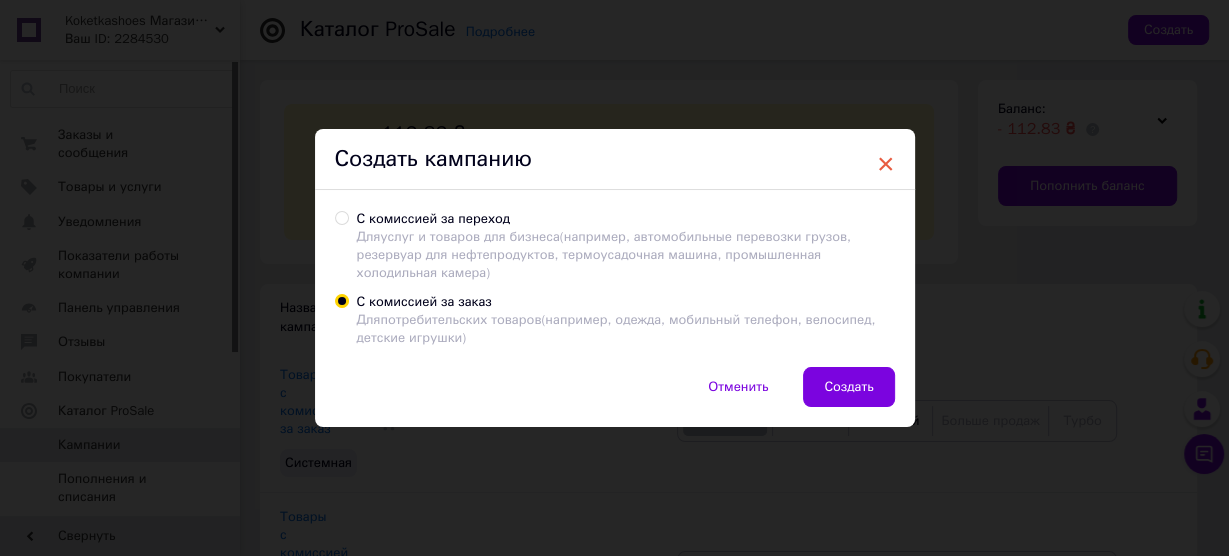 click on "×" at bounding box center (886, 164) 